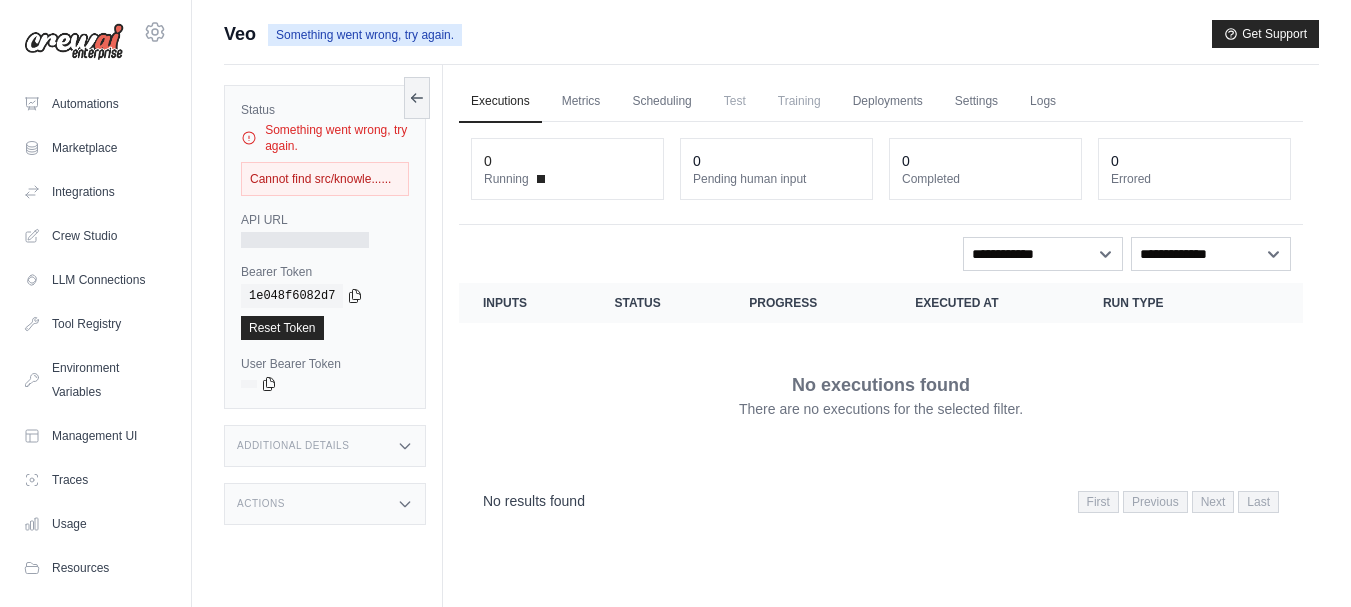 scroll, scrollTop: 0, scrollLeft: 0, axis: both 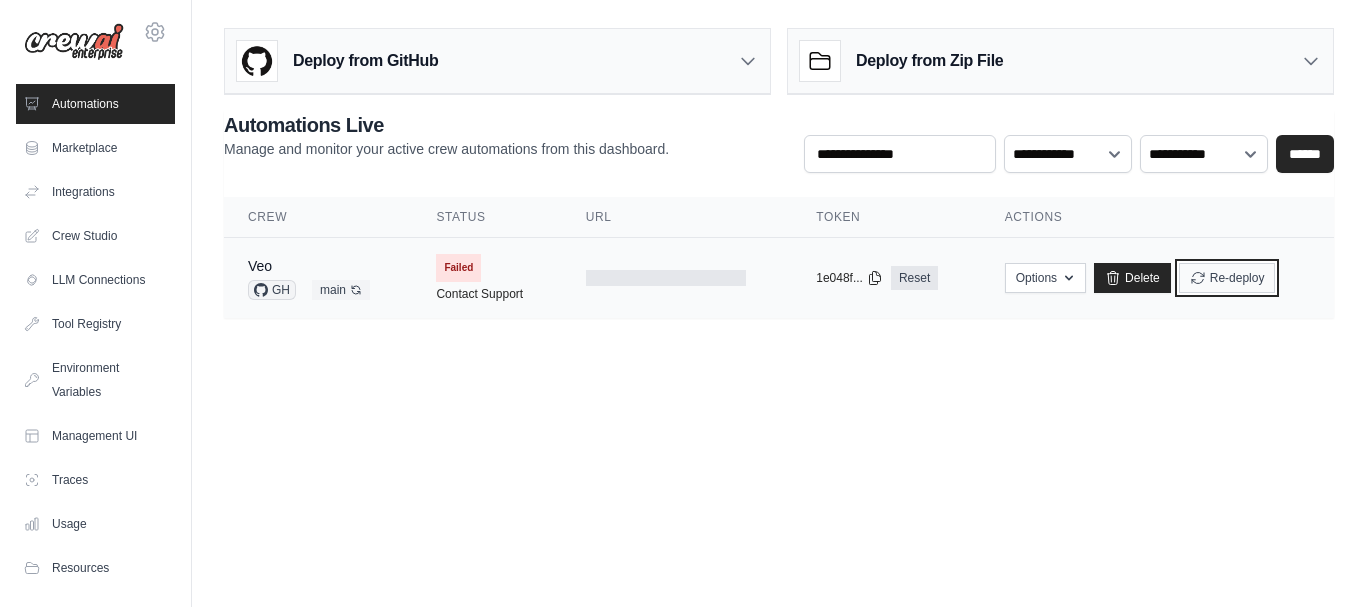 click on "Re-deploy" at bounding box center (1227, 278) 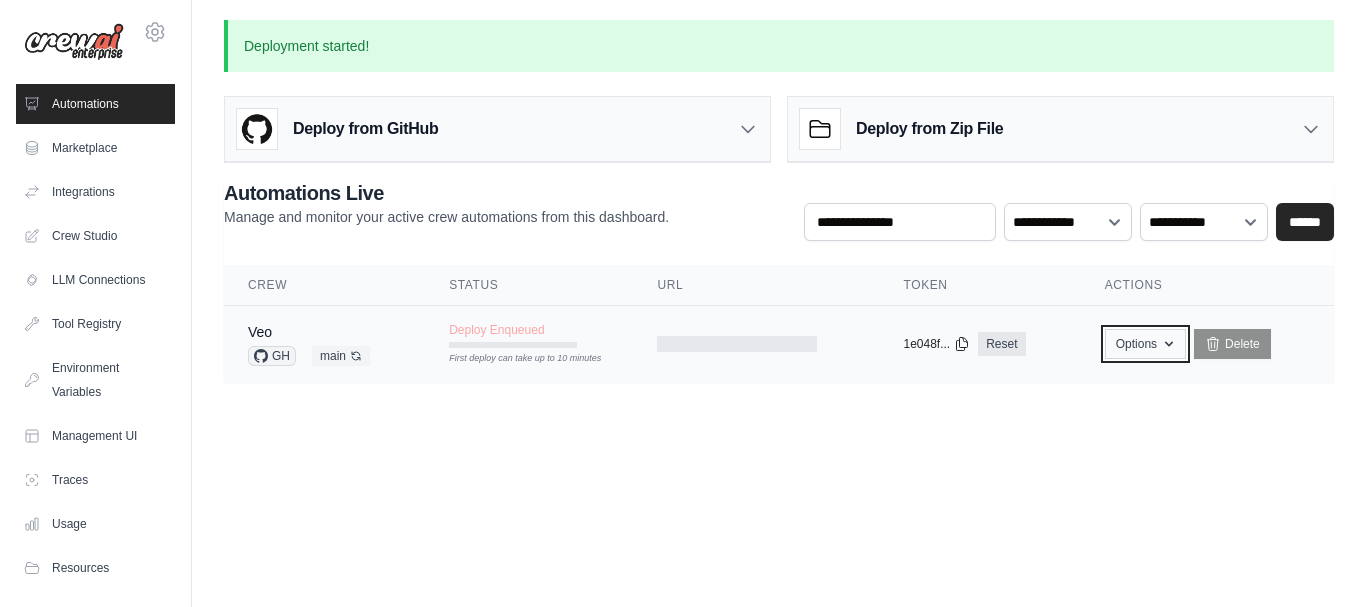 click on "Options" at bounding box center [1145, 344] 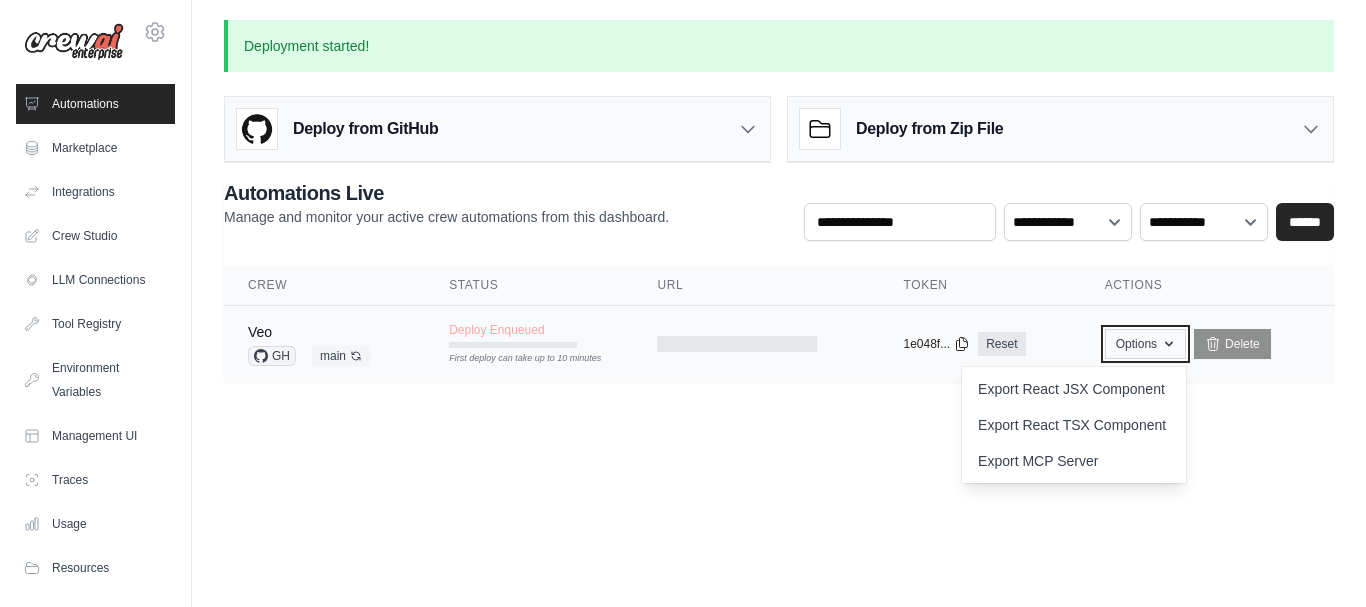 click on "Options" at bounding box center [1145, 344] 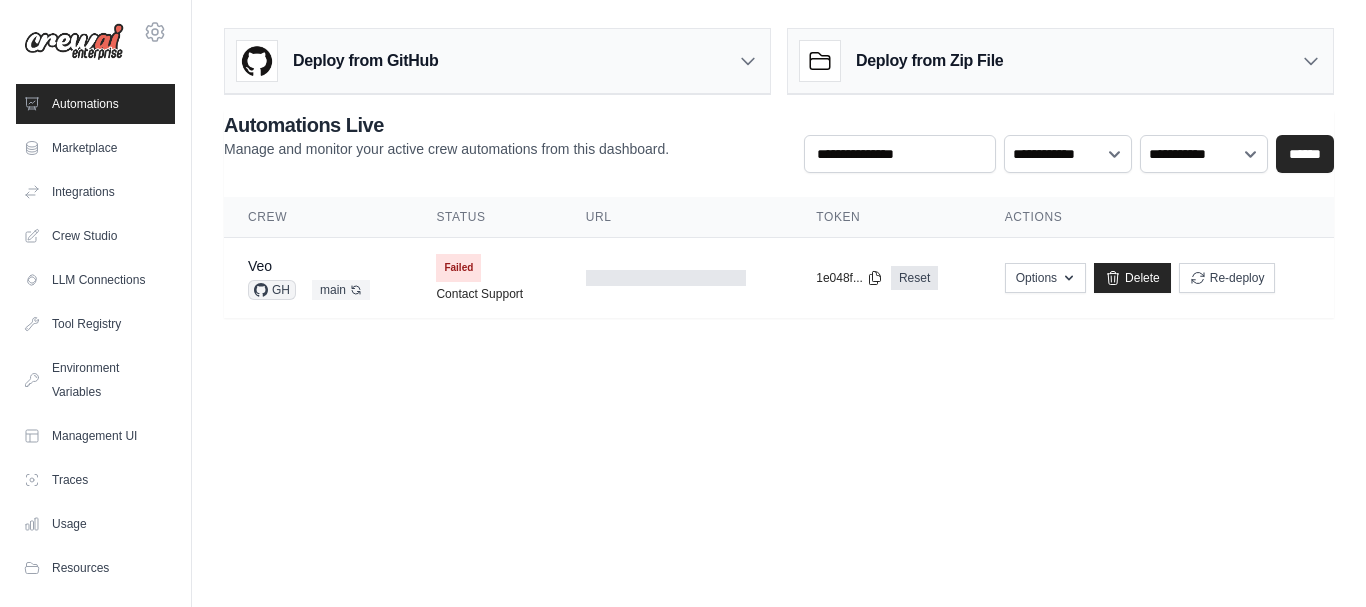 scroll, scrollTop: 0, scrollLeft: 0, axis: both 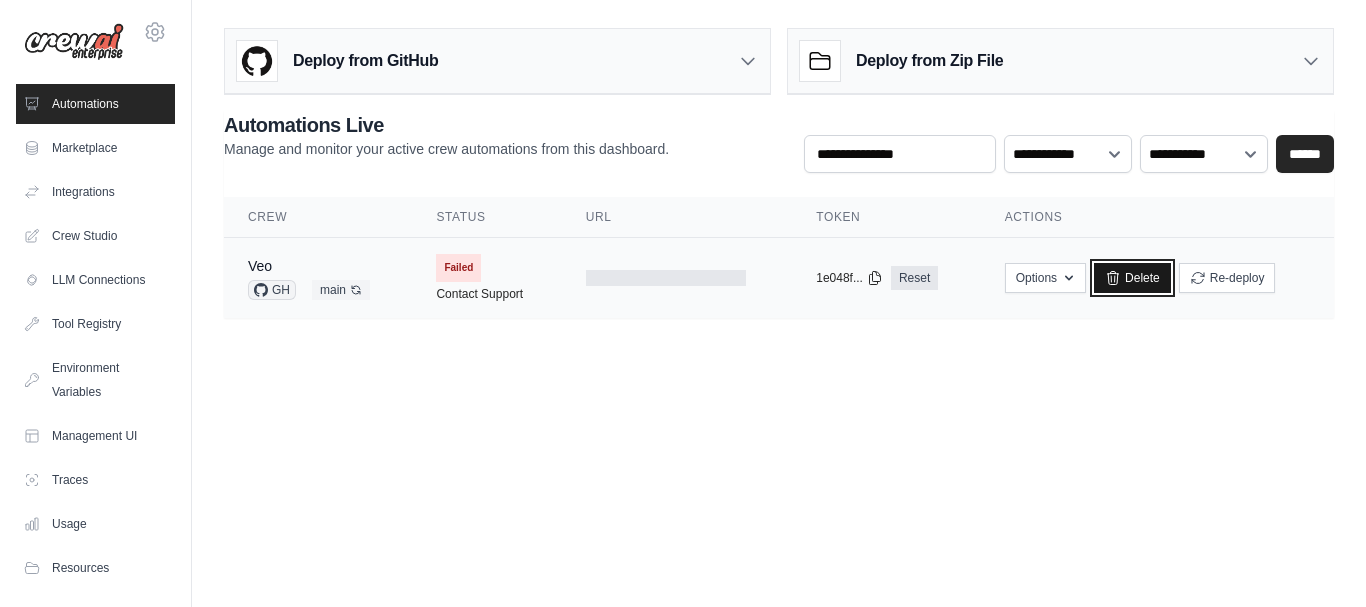 click on "Delete" at bounding box center [1132, 278] 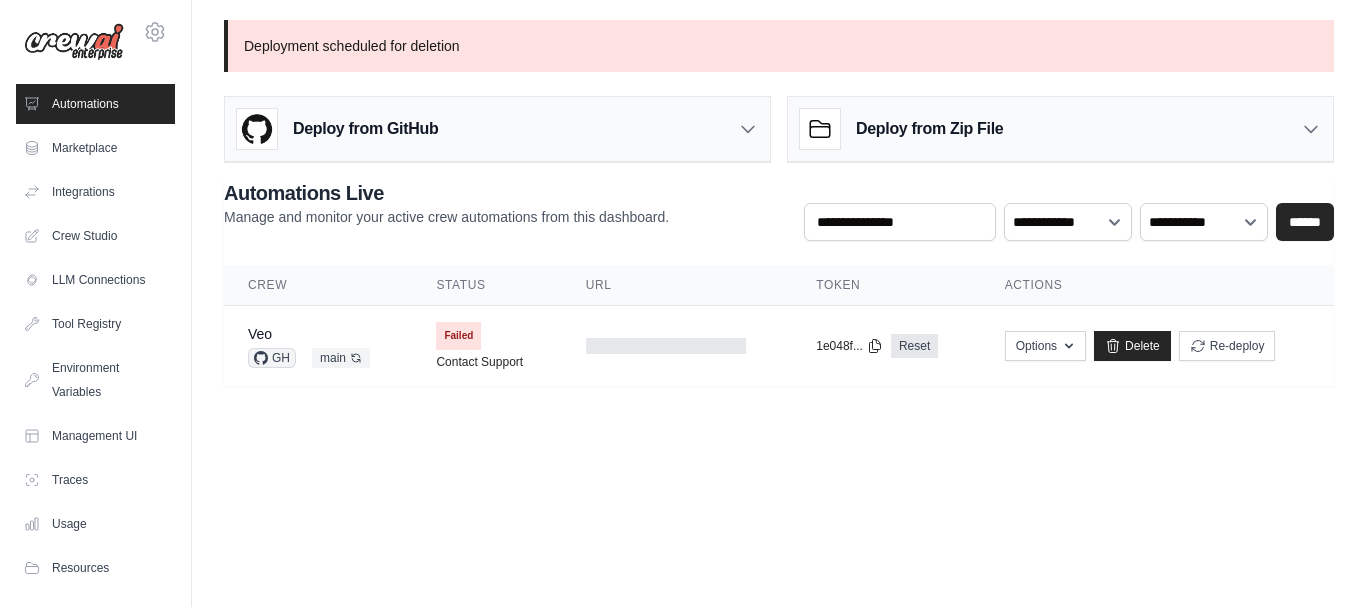 scroll, scrollTop: 0, scrollLeft: 0, axis: both 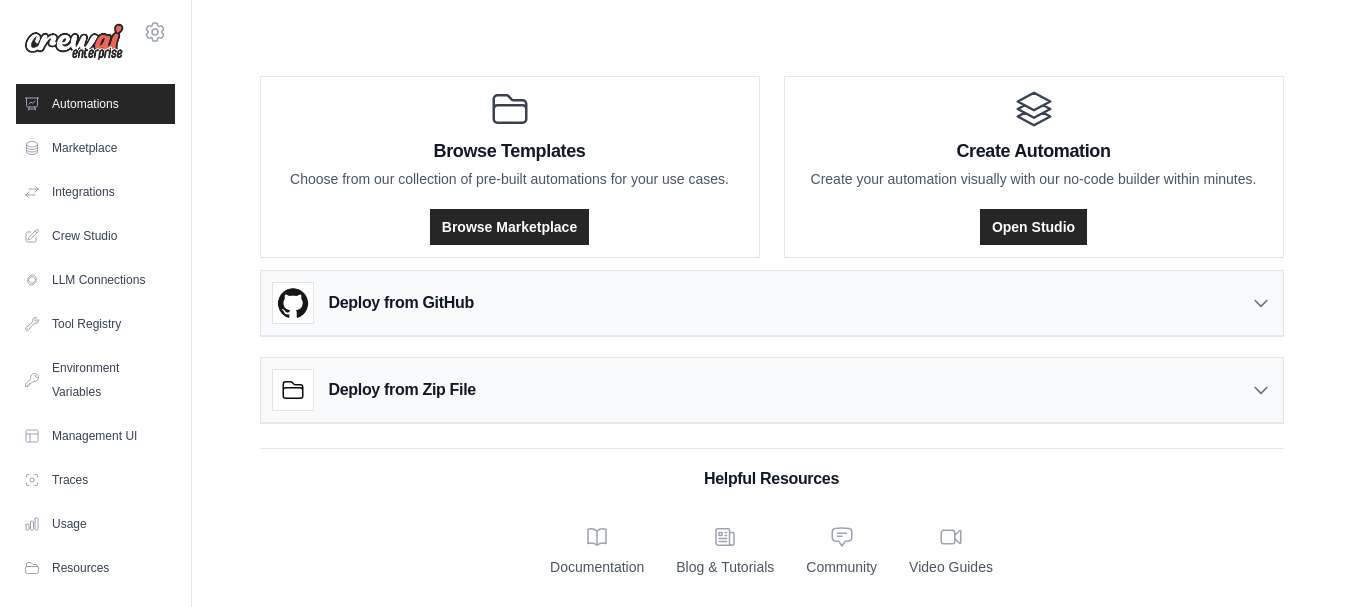 click on "Deploy from GitHub" at bounding box center (772, 303) 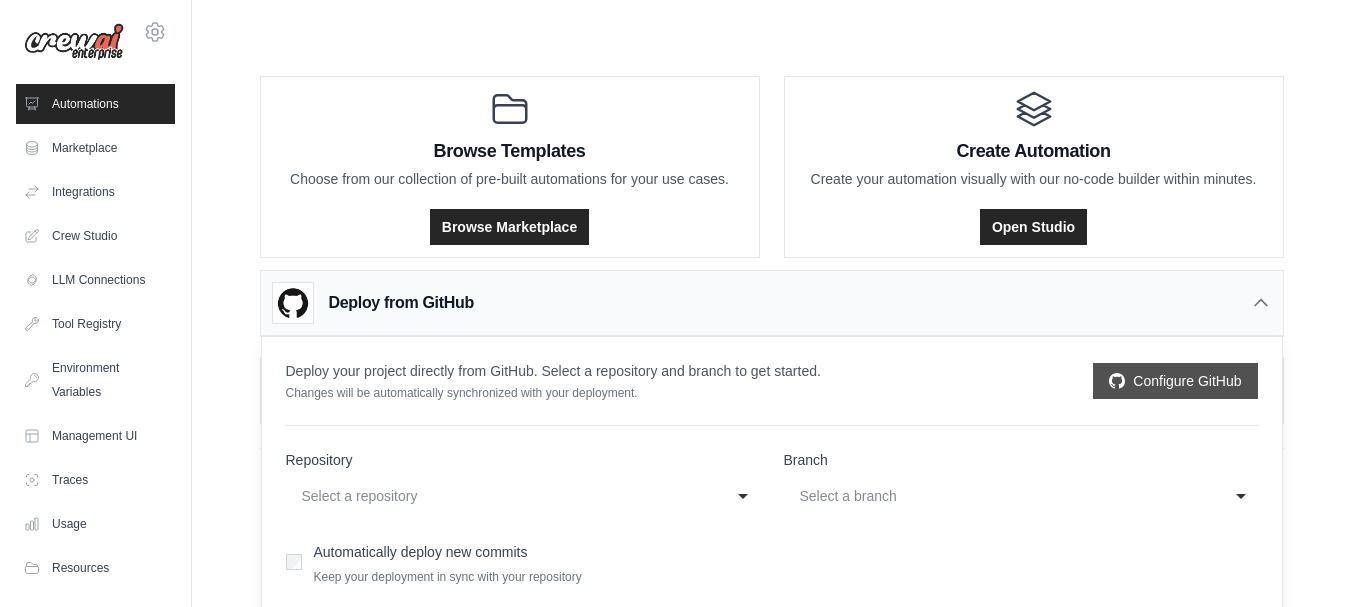 click on "Configure GitHub" at bounding box center (1175, 381) 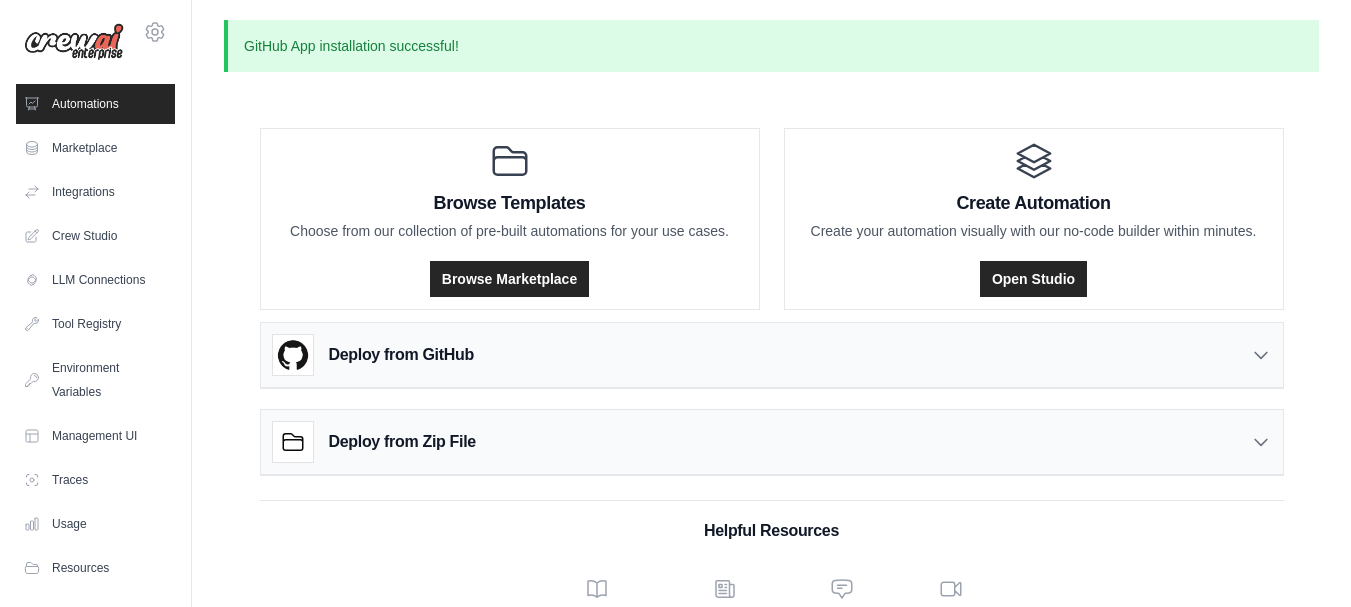 scroll, scrollTop: 0, scrollLeft: 0, axis: both 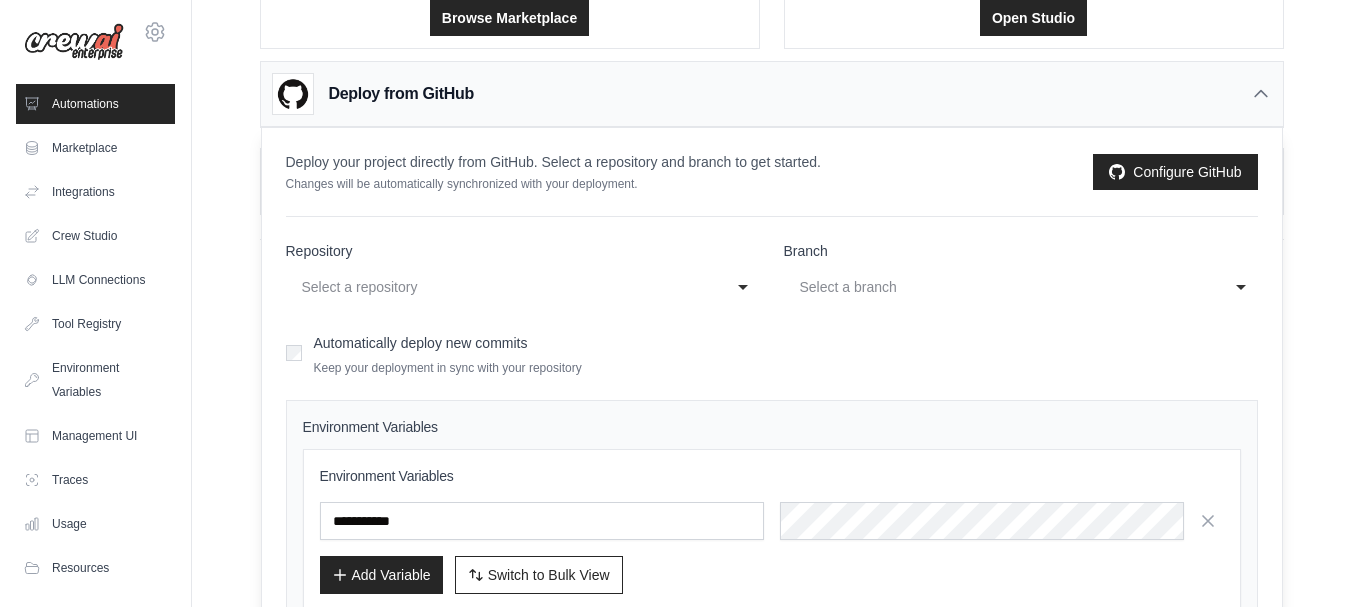 click on "Select a repository" at bounding box center (503, 287) 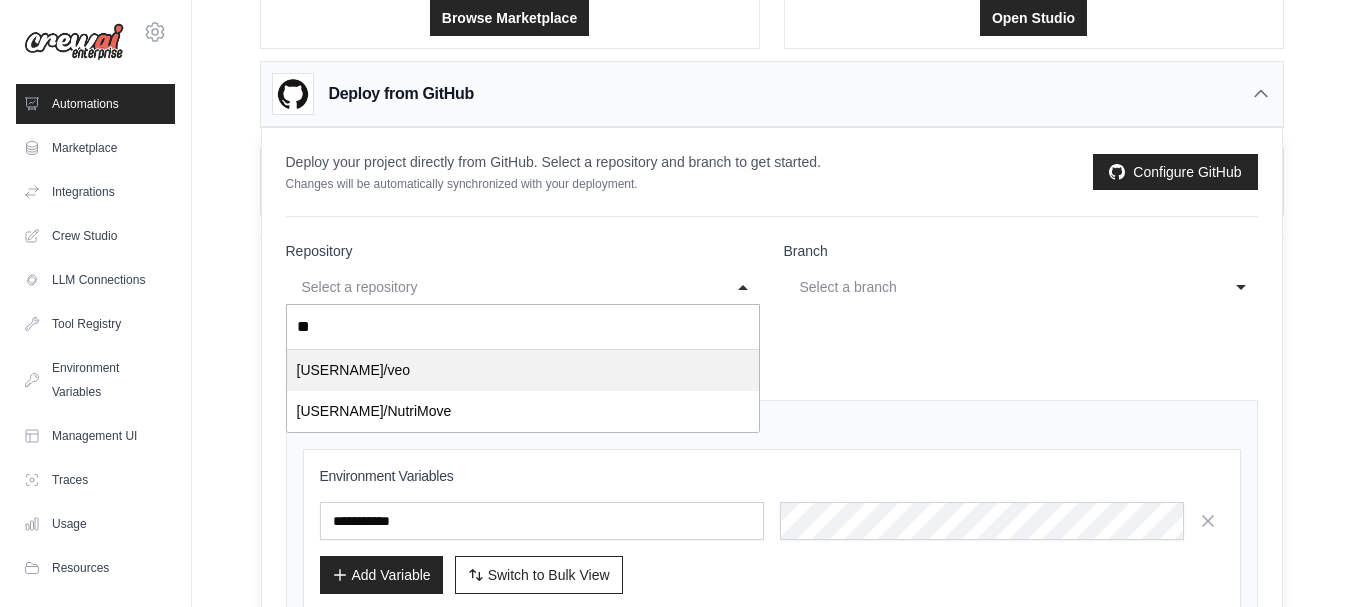 type on "***" 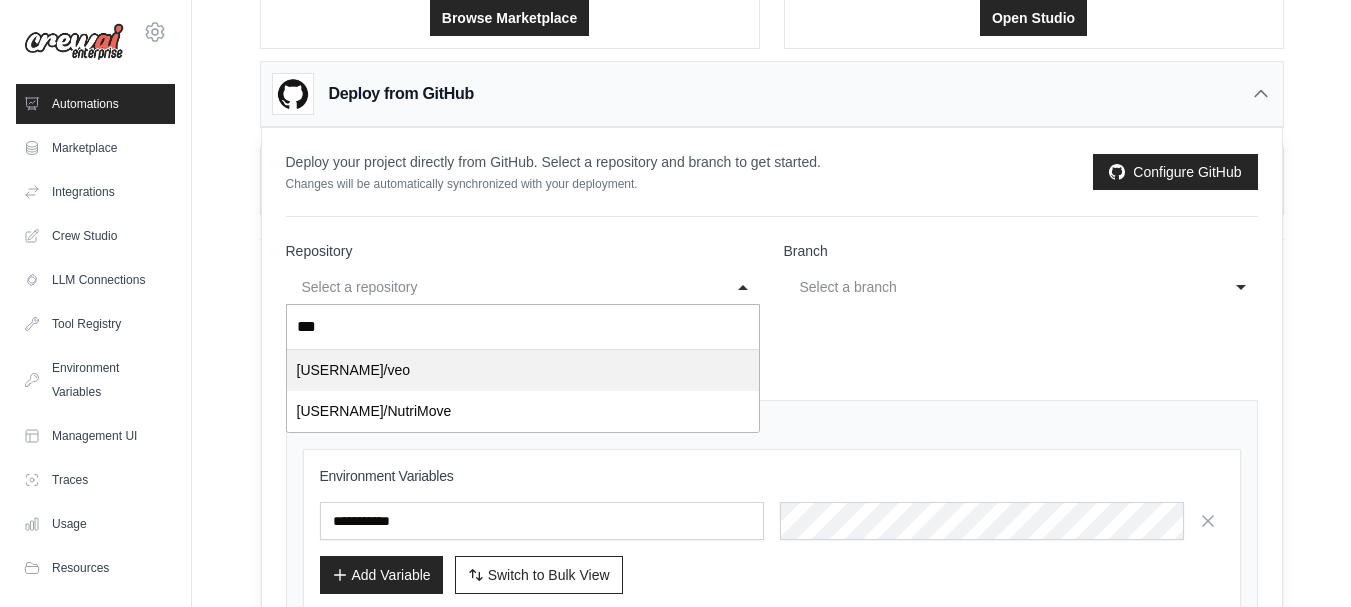 select on "*********" 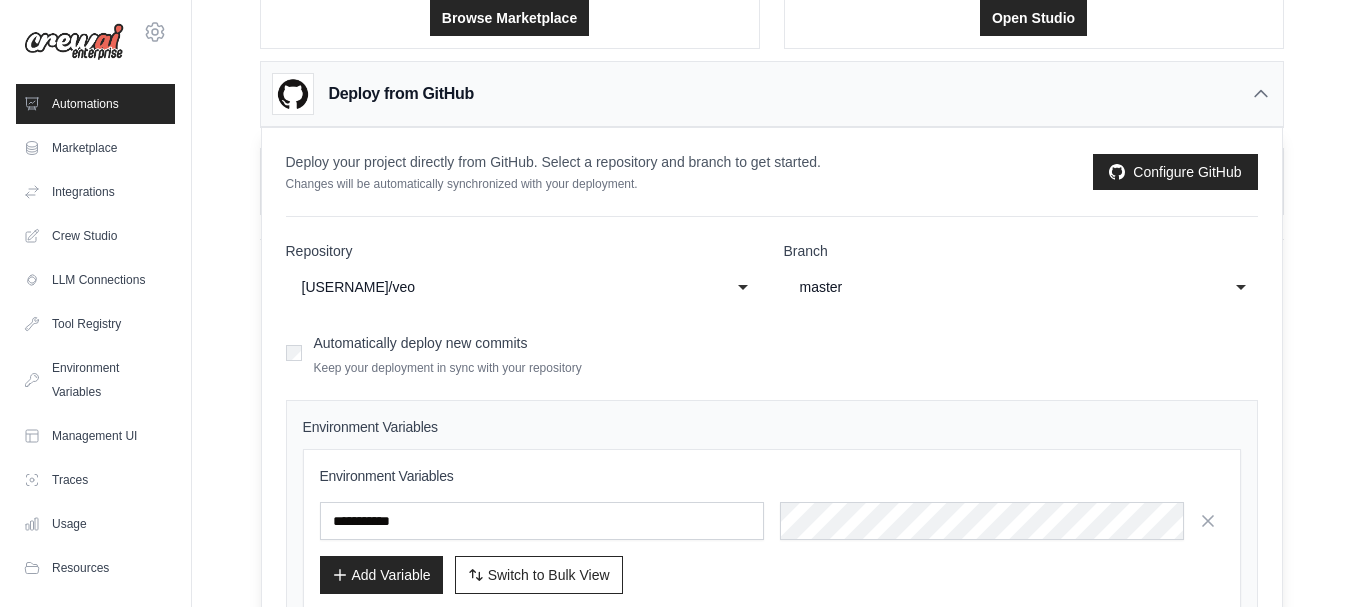 click on "master" 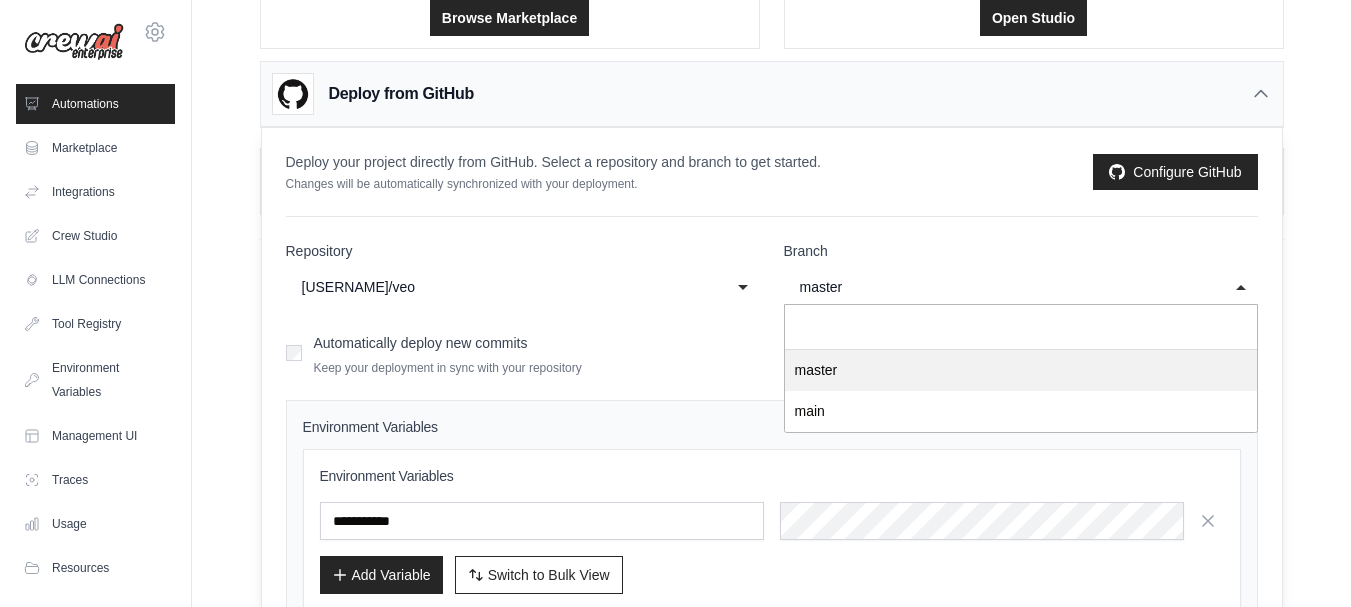 select on "****" 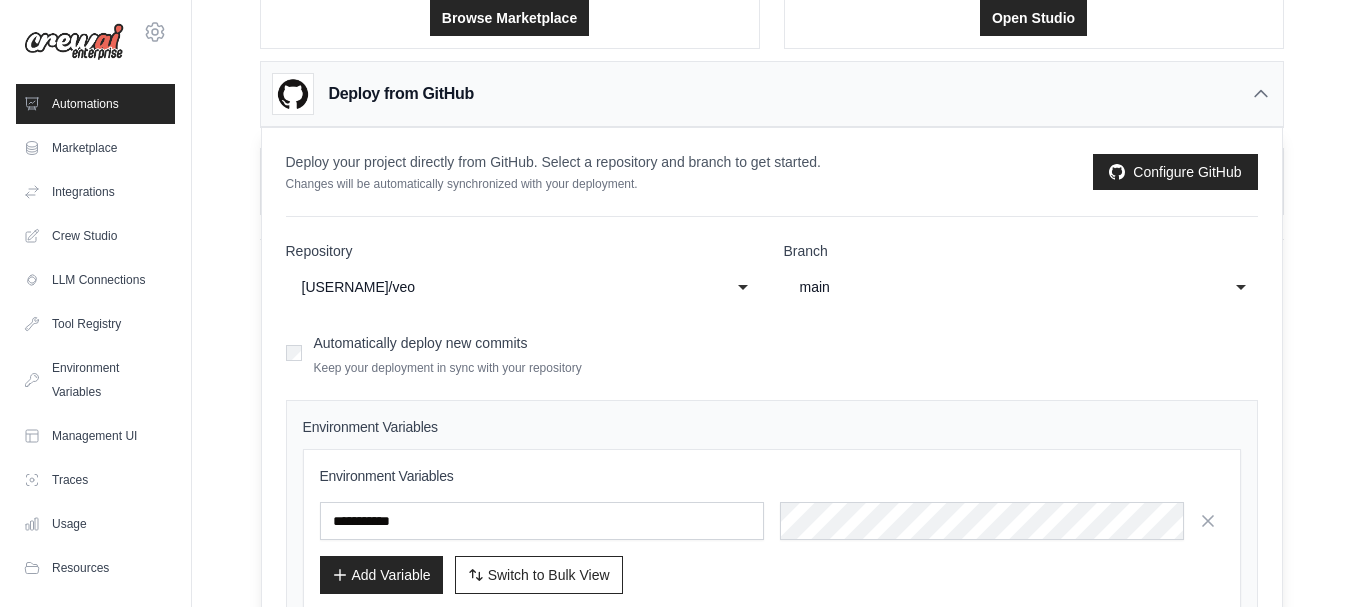 scroll, scrollTop: 369, scrollLeft: 0, axis: vertical 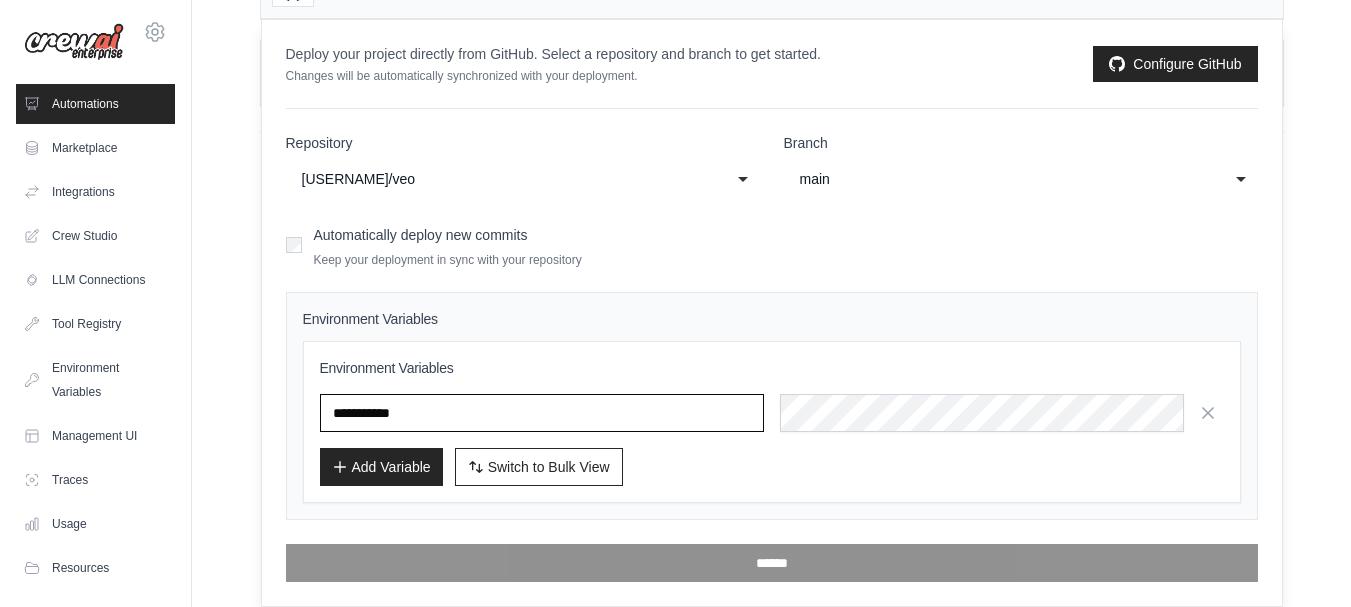 click at bounding box center [542, 413] 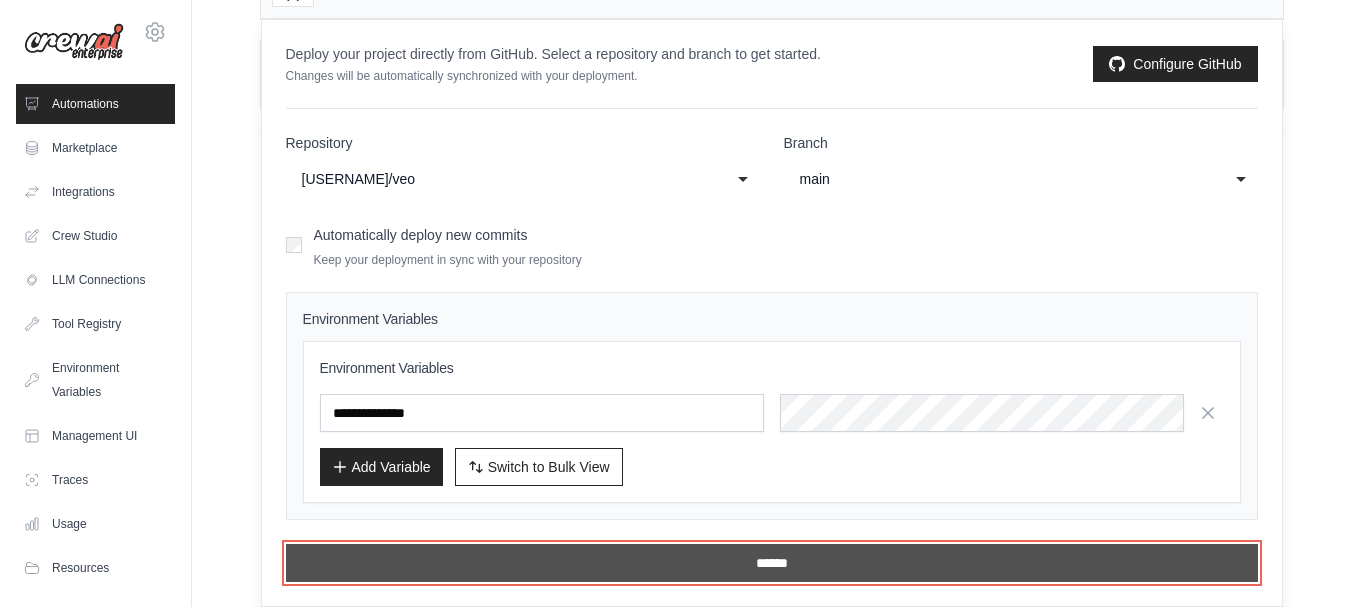 click on "******" at bounding box center (772, 563) 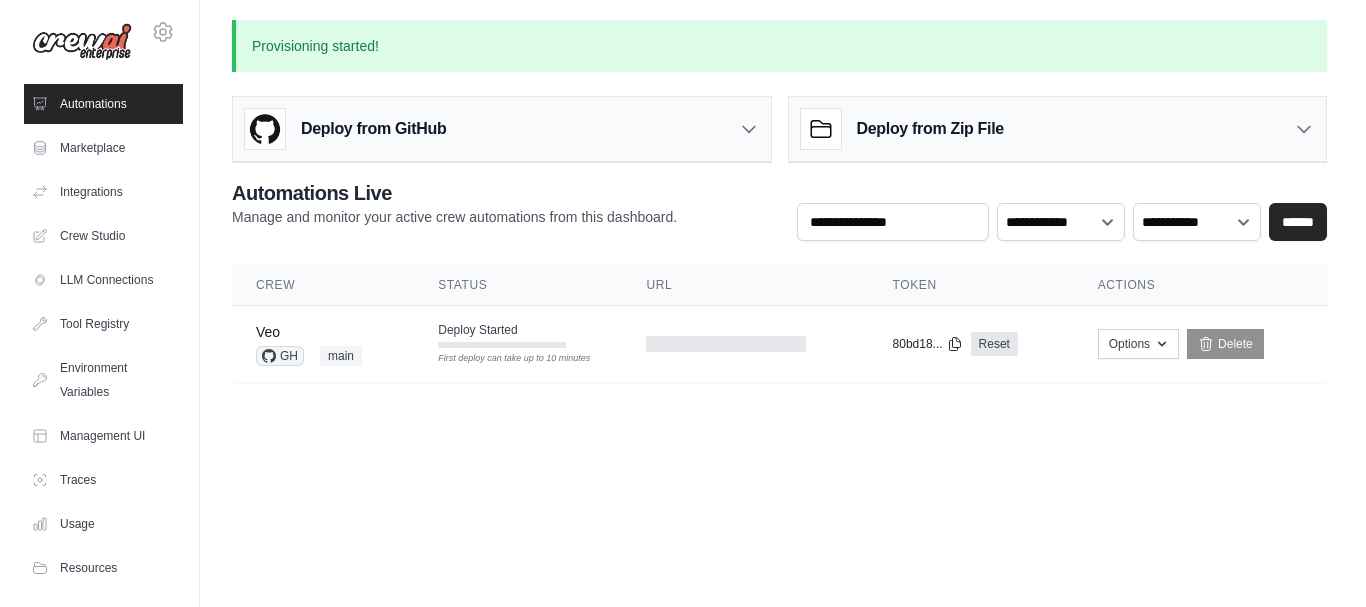 scroll, scrollTop: 0, scrollLeft: 0, axis: both 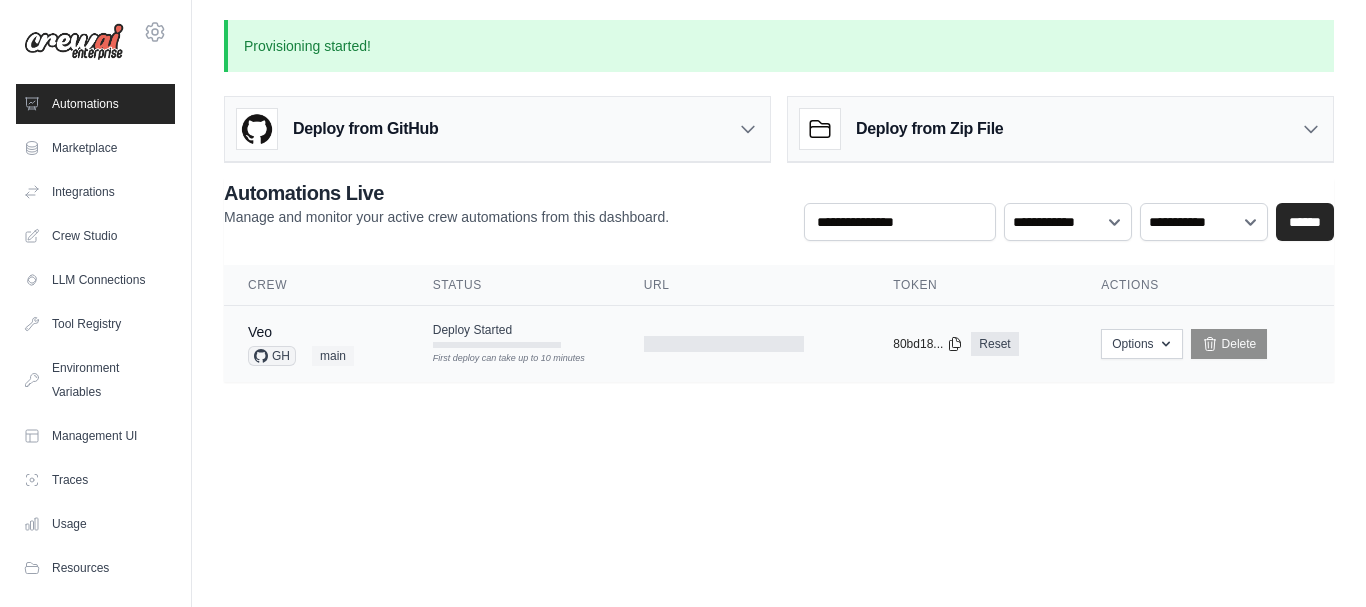 click on "Veo" at bounding box center (301, 332) 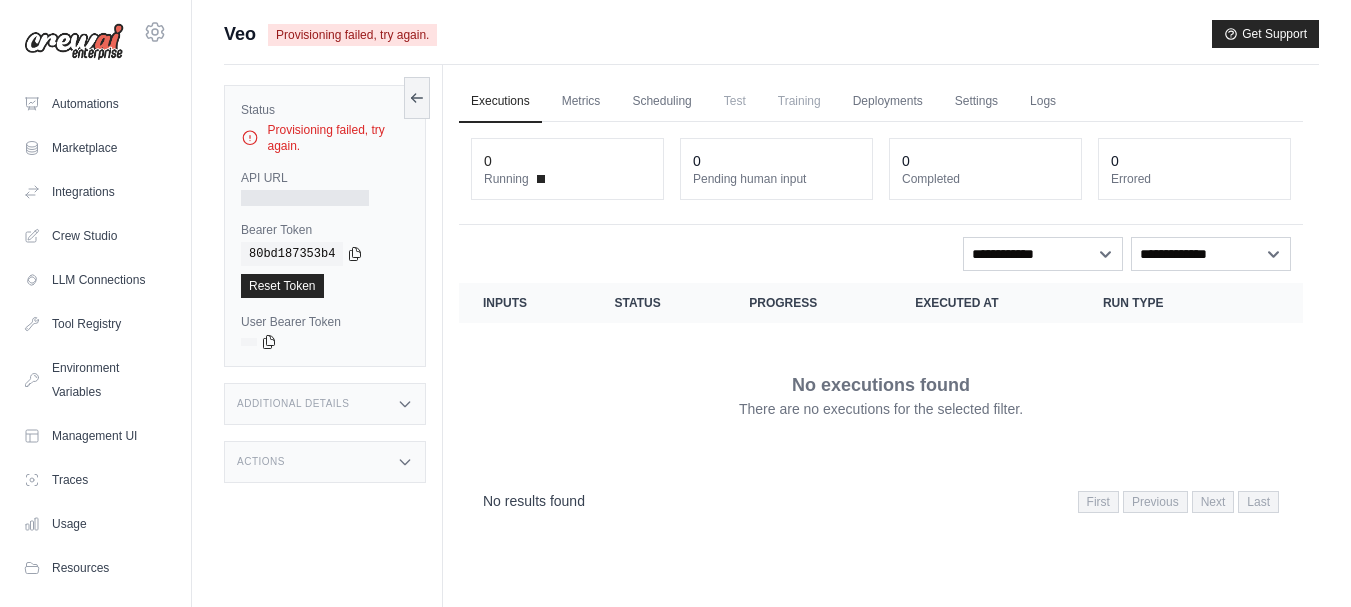 scroll, scrollTop: 0, scrollLeft: 0, axis: both 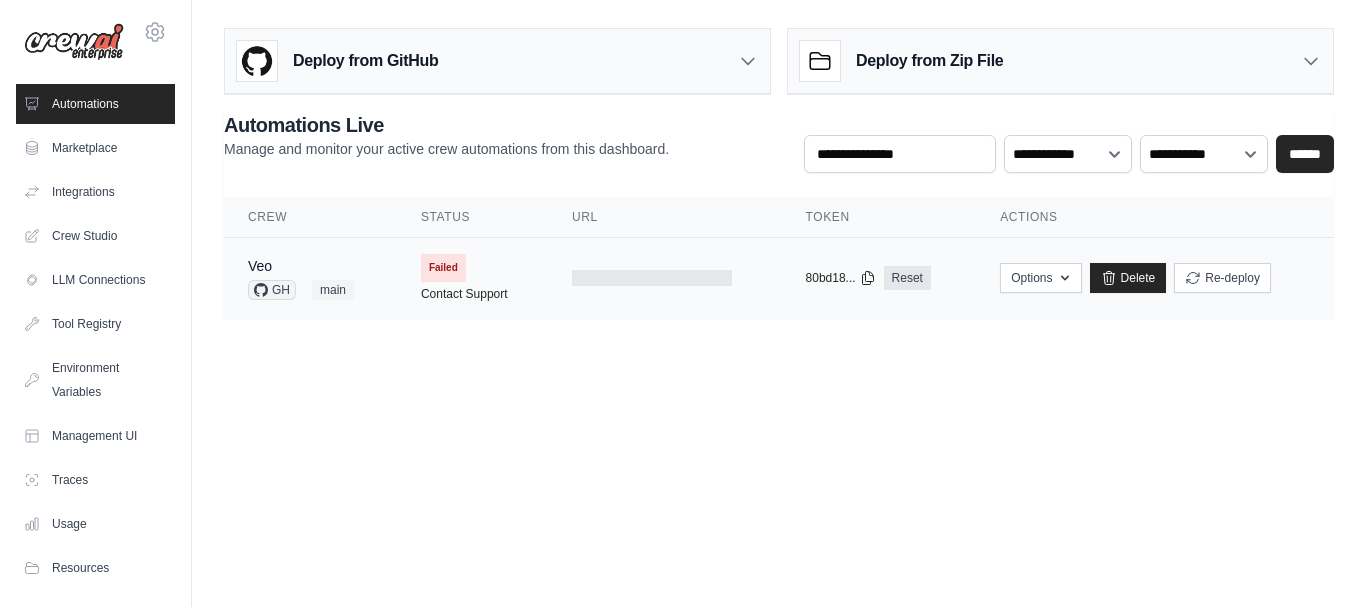 click on "Failed" at bounding box center (443, 268) 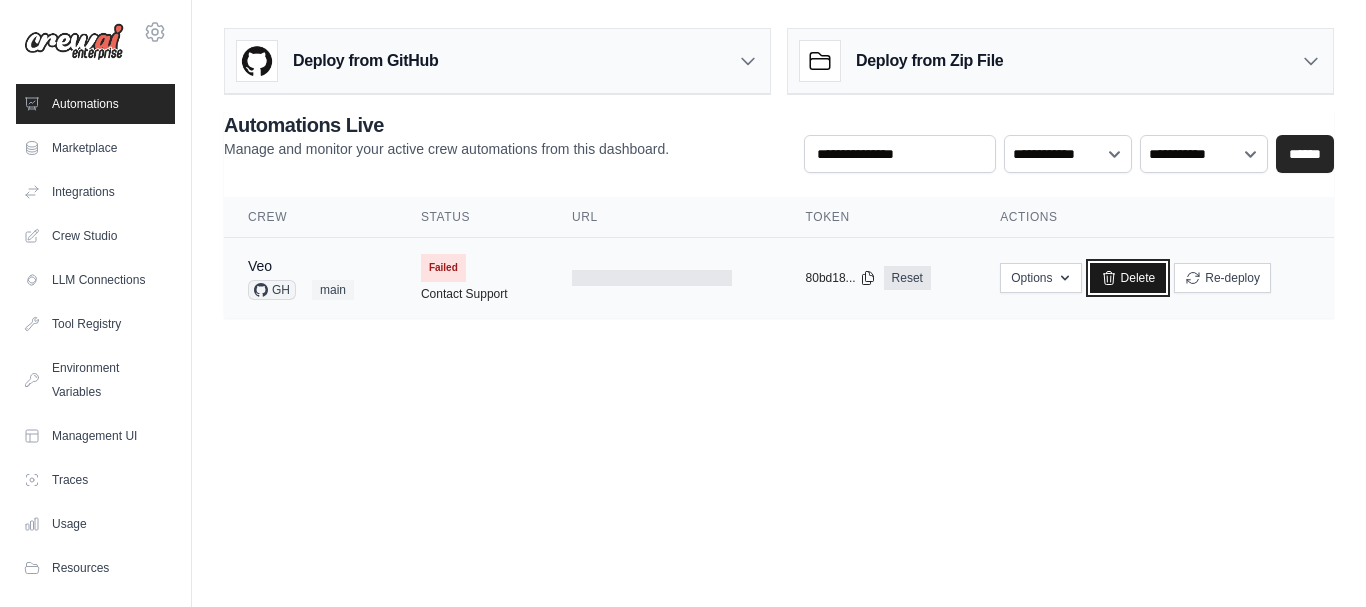 click on "Delete" at bounding box center (1128, 278) 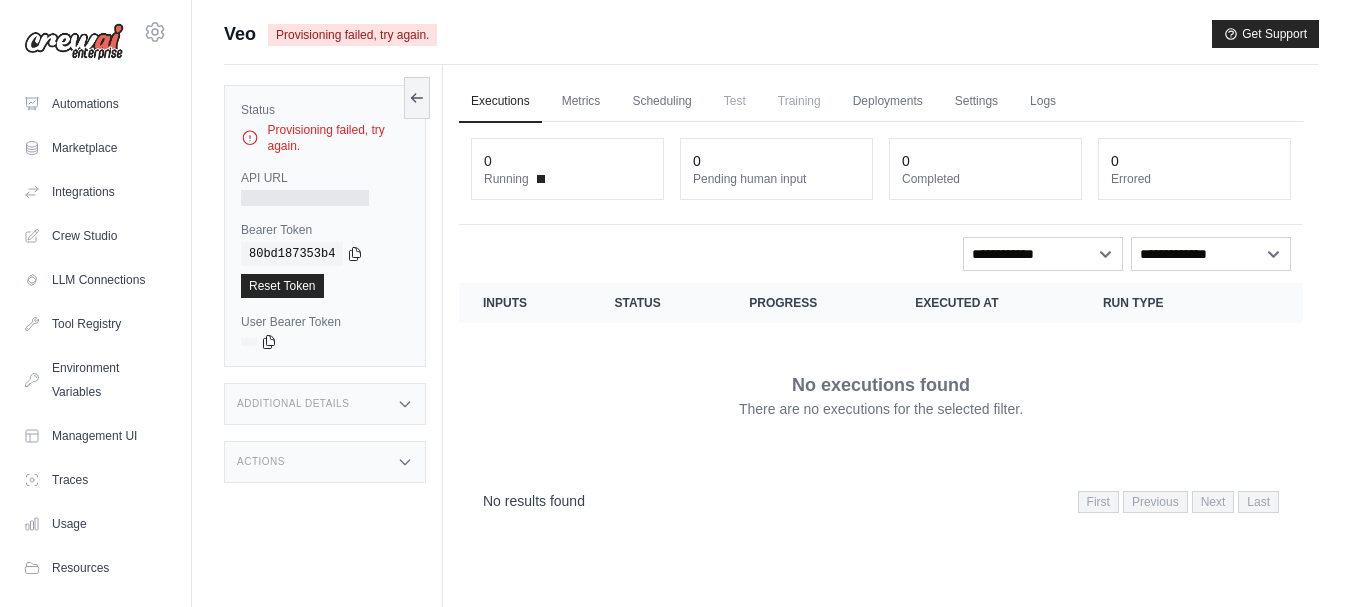 scroll, scrollTop: 0, scrollLeft: 0, axis: both 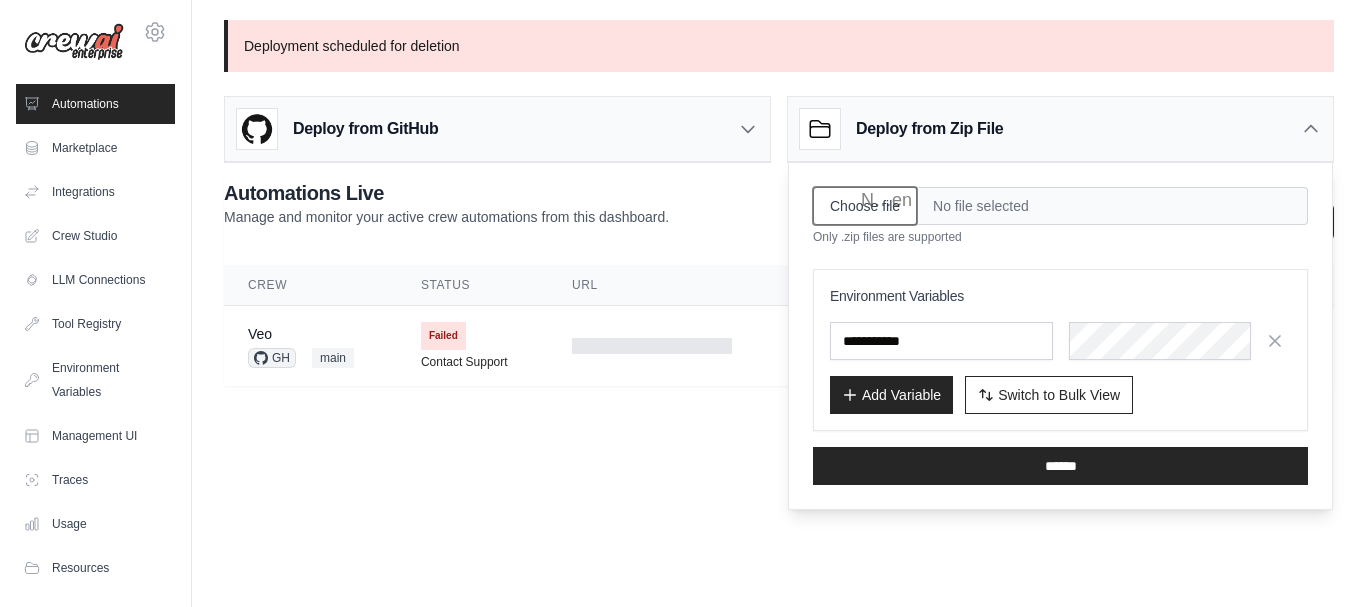 click on "Choose file" at bounding box center (865, 206) 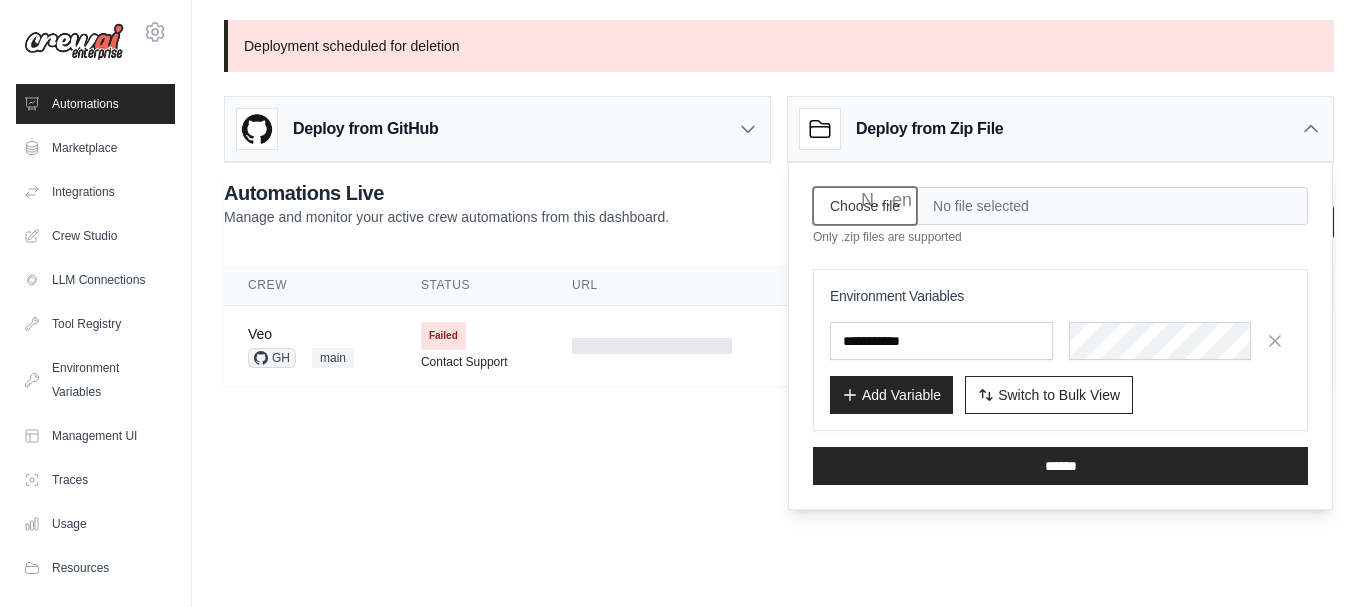 type on "**********" 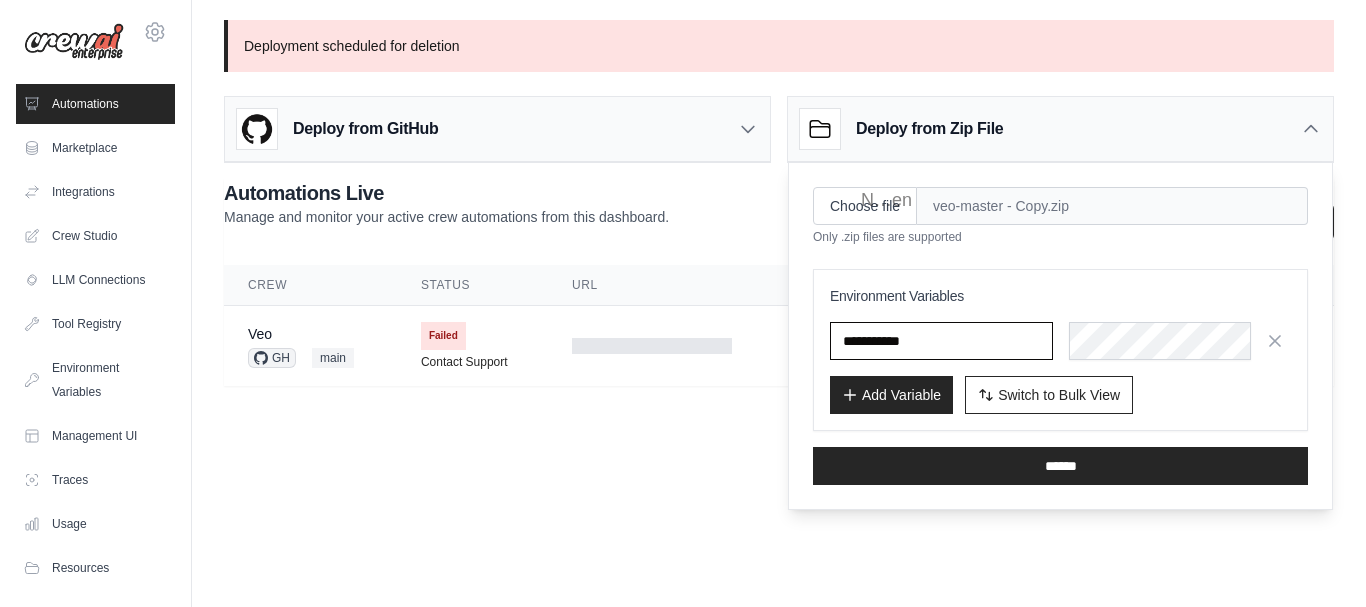 click at bounding box center (0, 0) 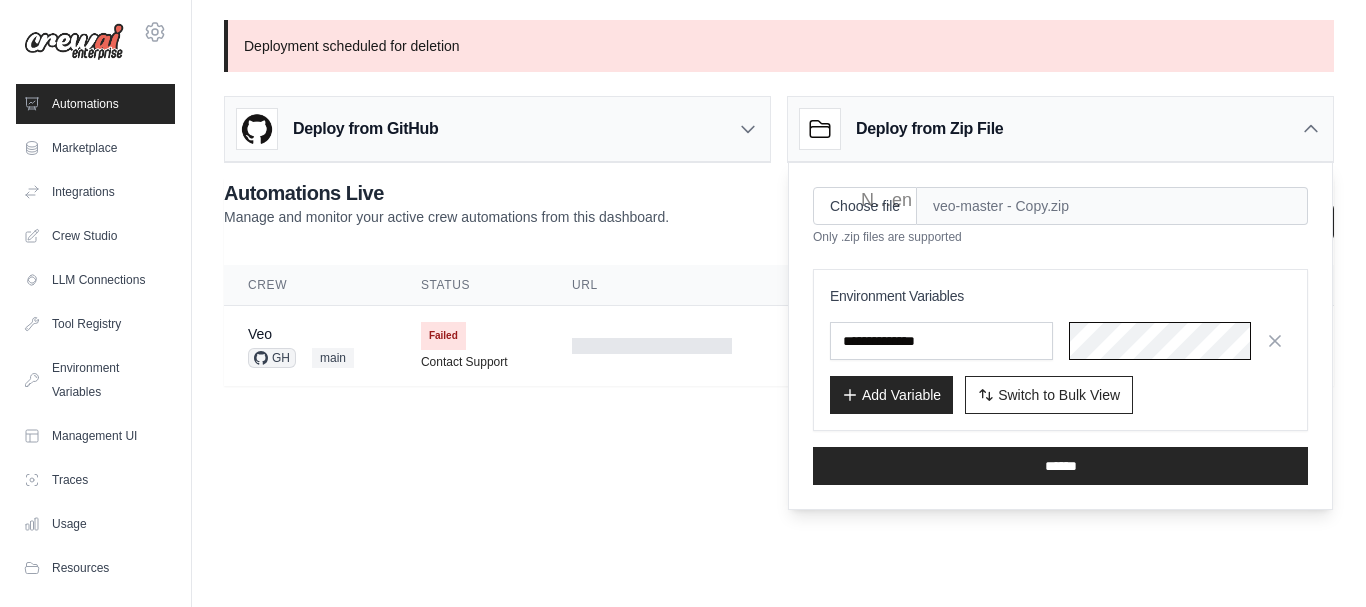 scroll, scrollTop: 0, scrollLeft: 143, axis: horizontal 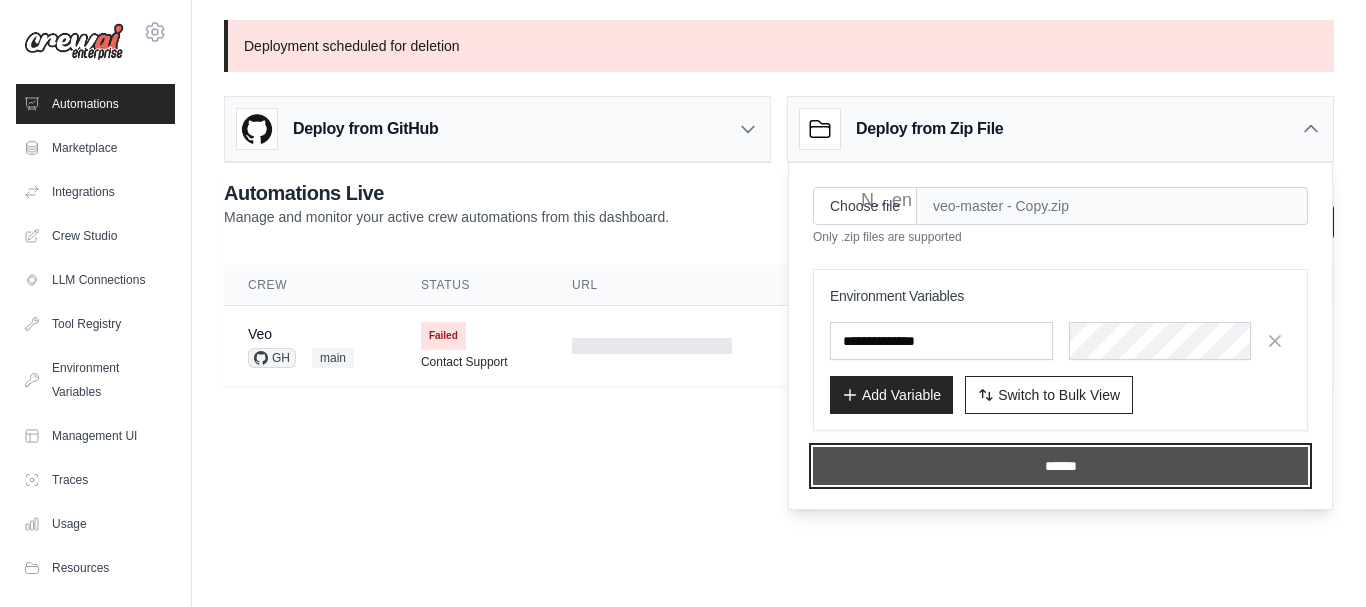 click on "******" at bounding box center [1060, 466] 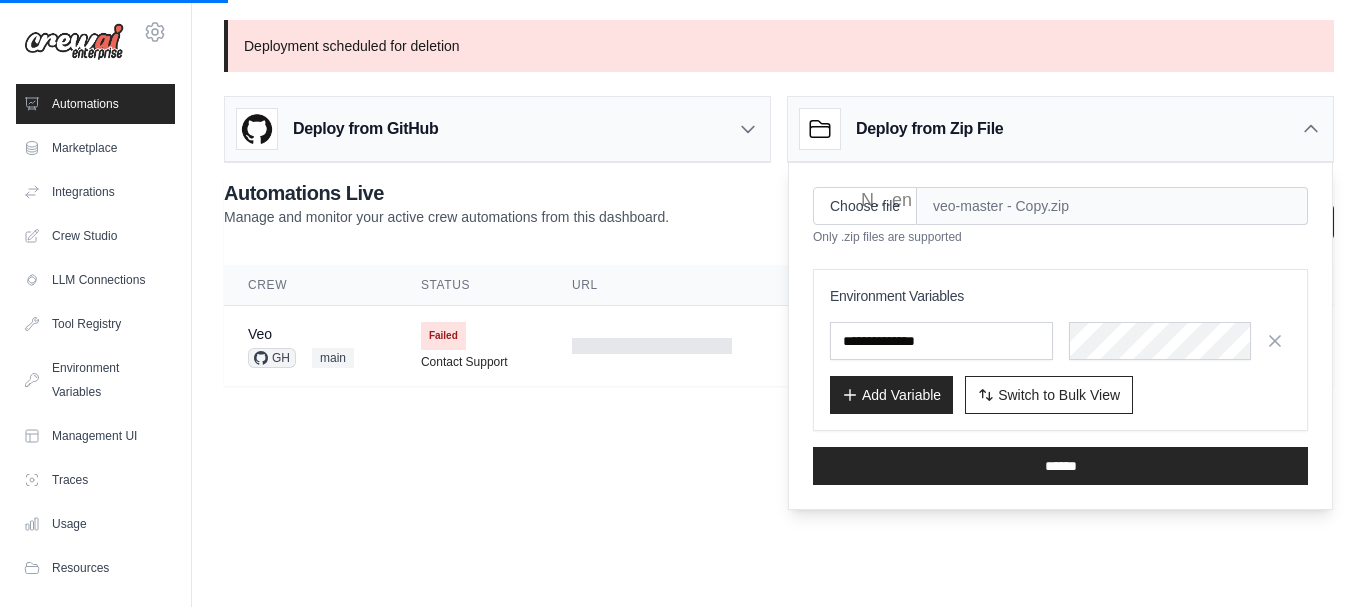 click on "Add Variable
Switch to Bulk View
Switch to Table View" at bounding box center (1060, 395) 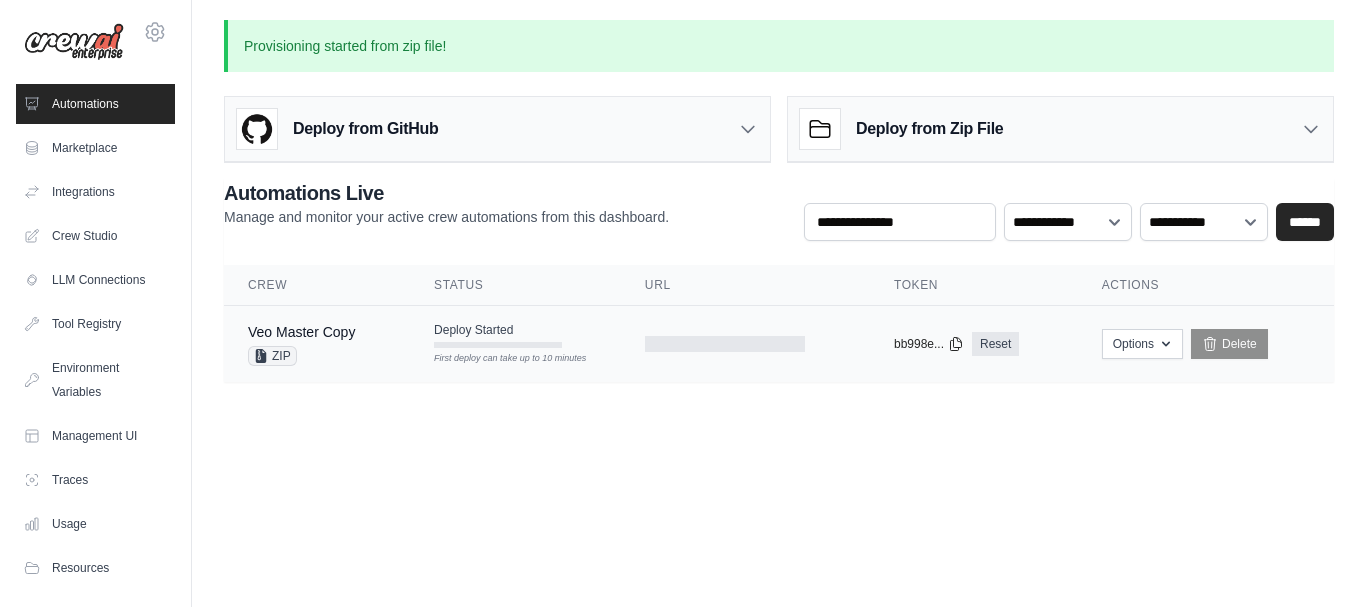 click on "Veo Master Copy" at bounding box center (301, 332) 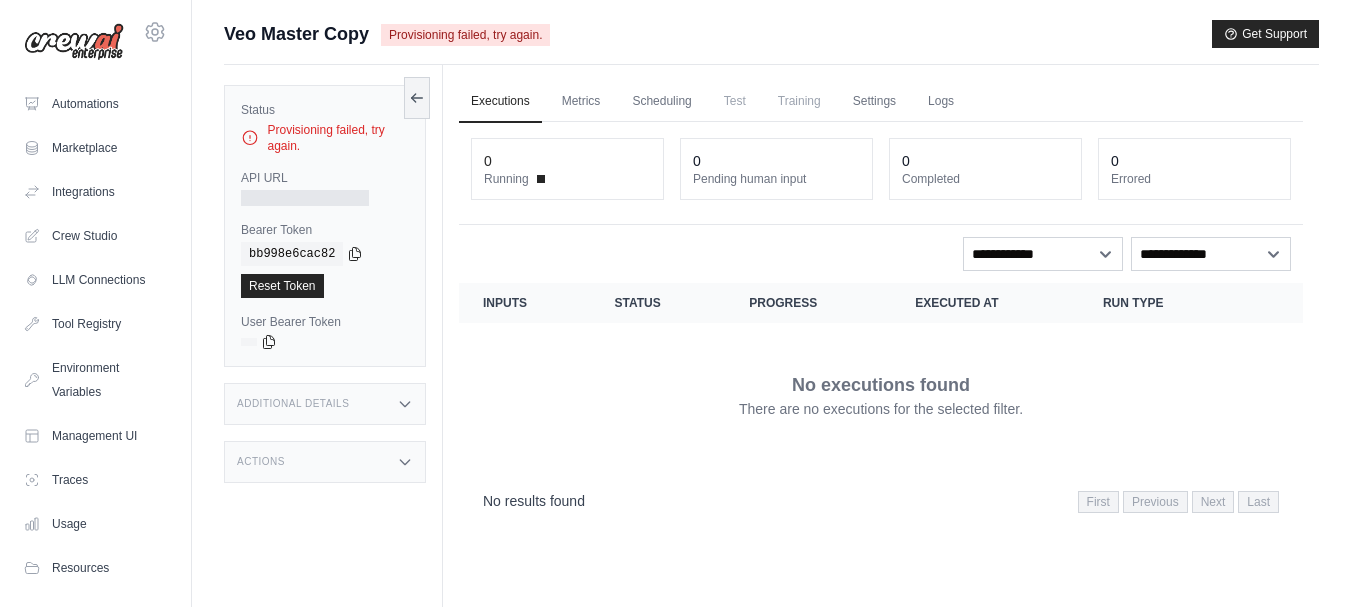 scroll, scrollTop: 0, scrollLeft: 0, axis: both 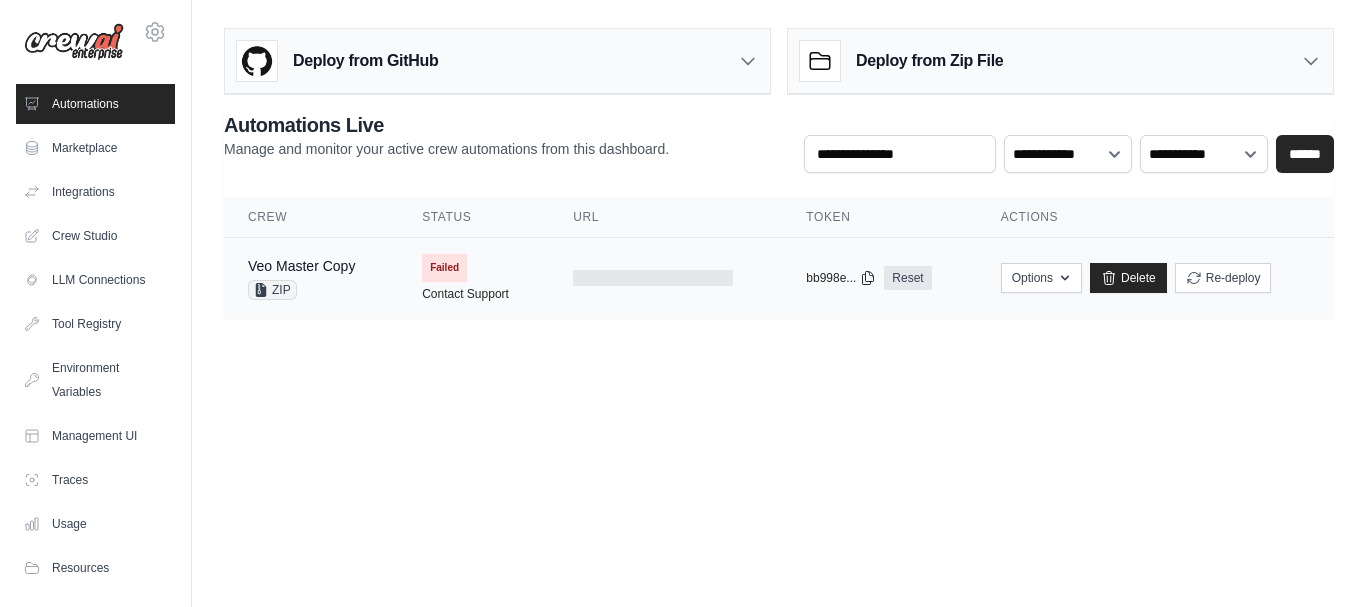 click on "Failed" at bounding box center [444, 268] 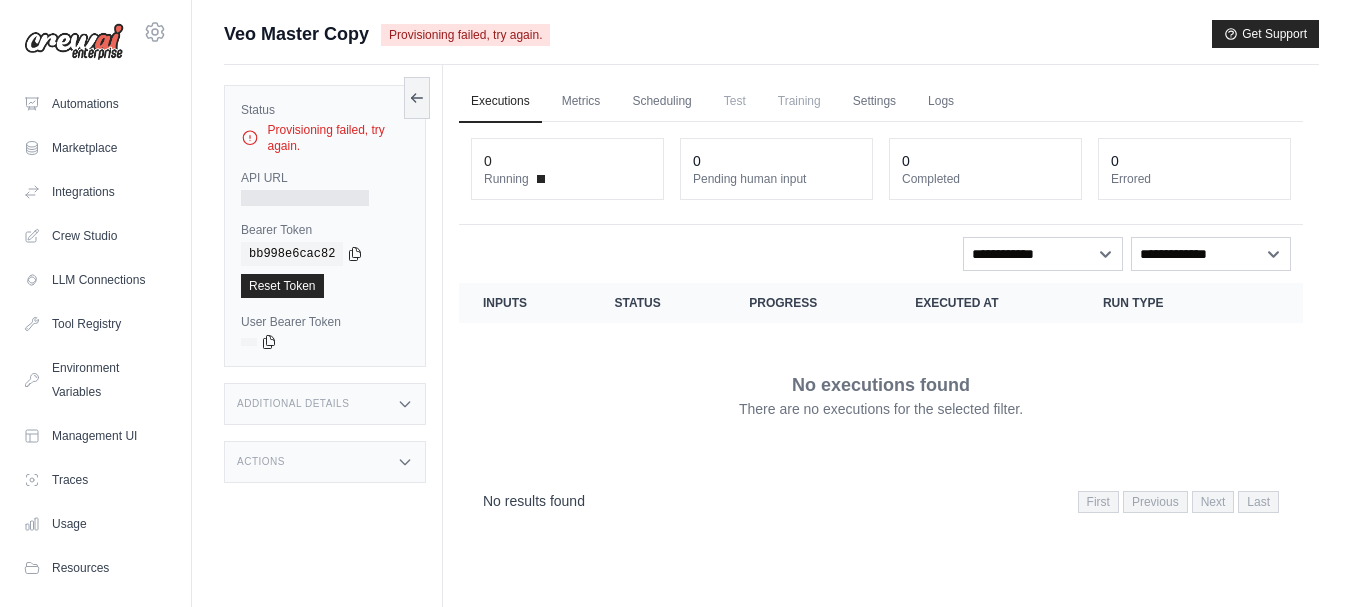 scroll, scrollTop: 0, scrollLeft: 0, axis: both 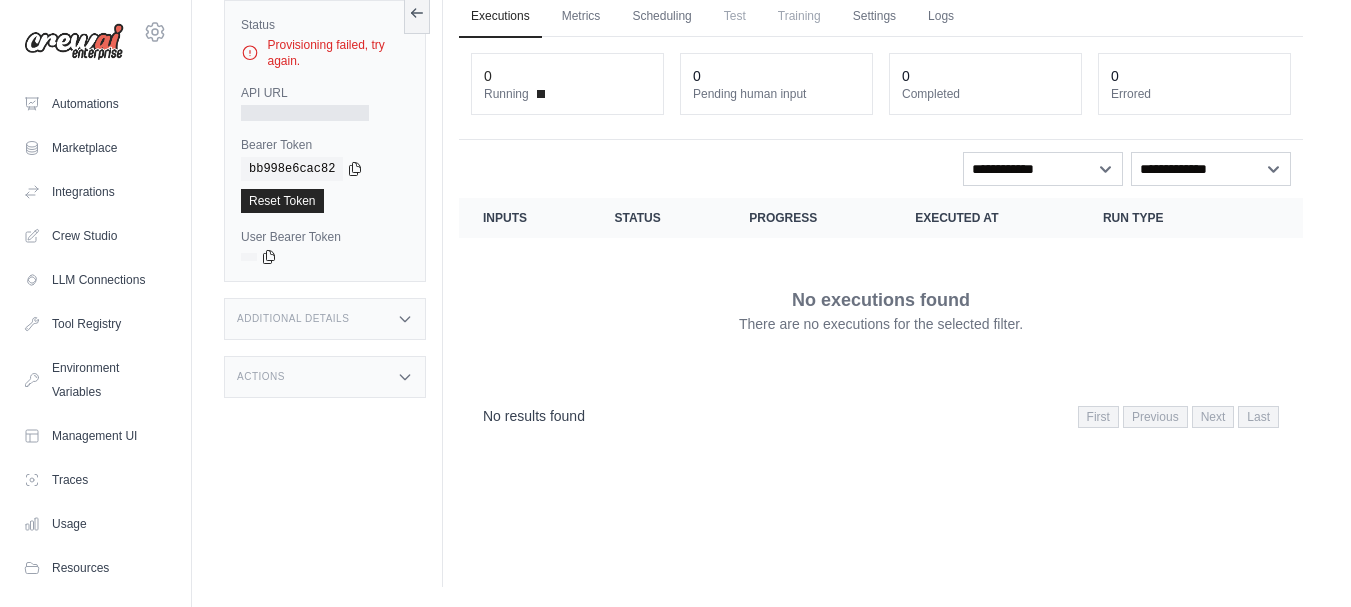 click on "Additional Details" at bounding box center [325, 319] 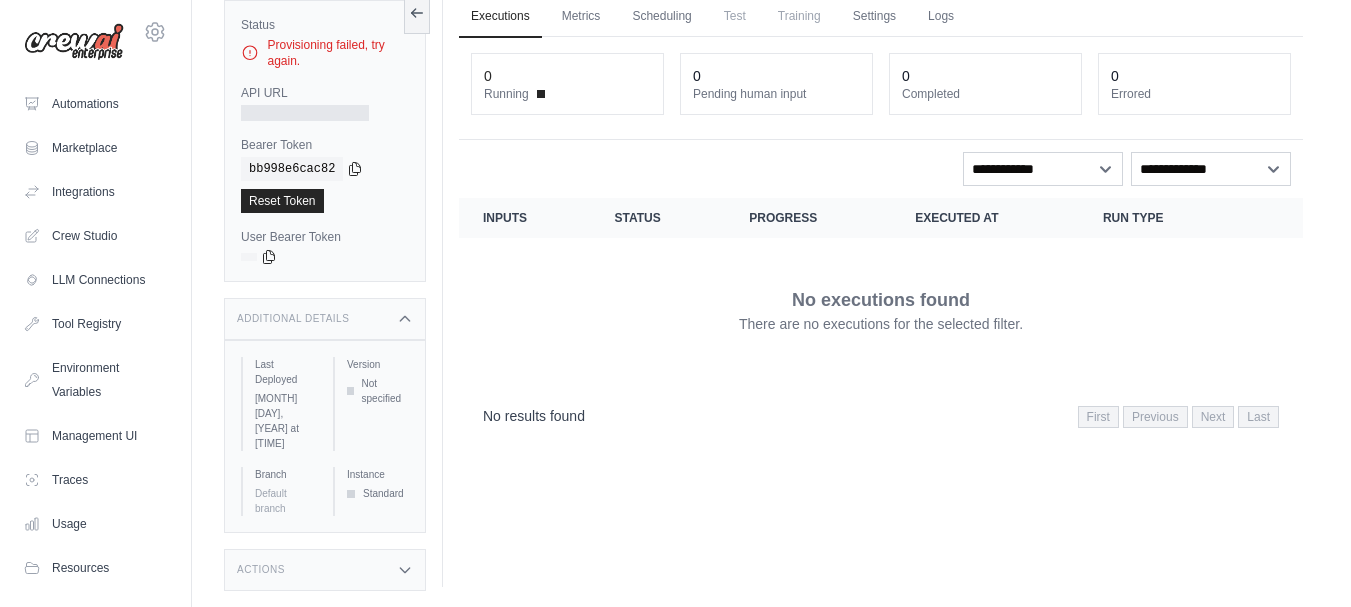 scroll, scrollTop: 0, scrollLeft: 0, axis: both 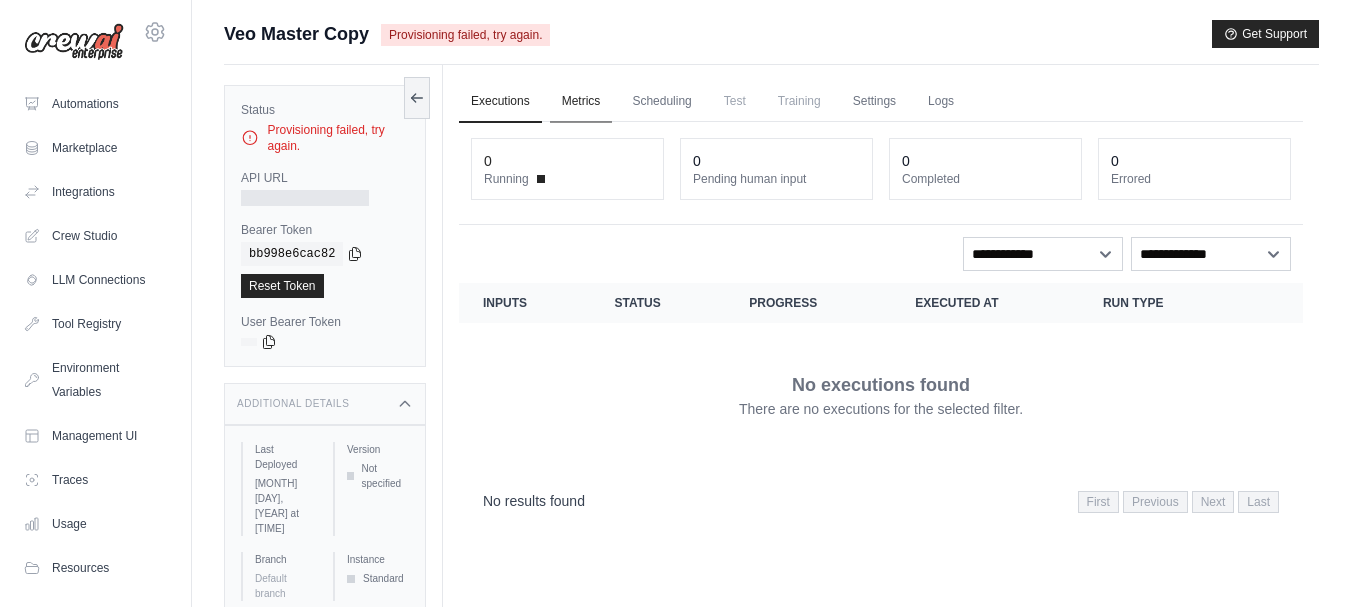 click on "Metrics" at bounding box center (581, 102) 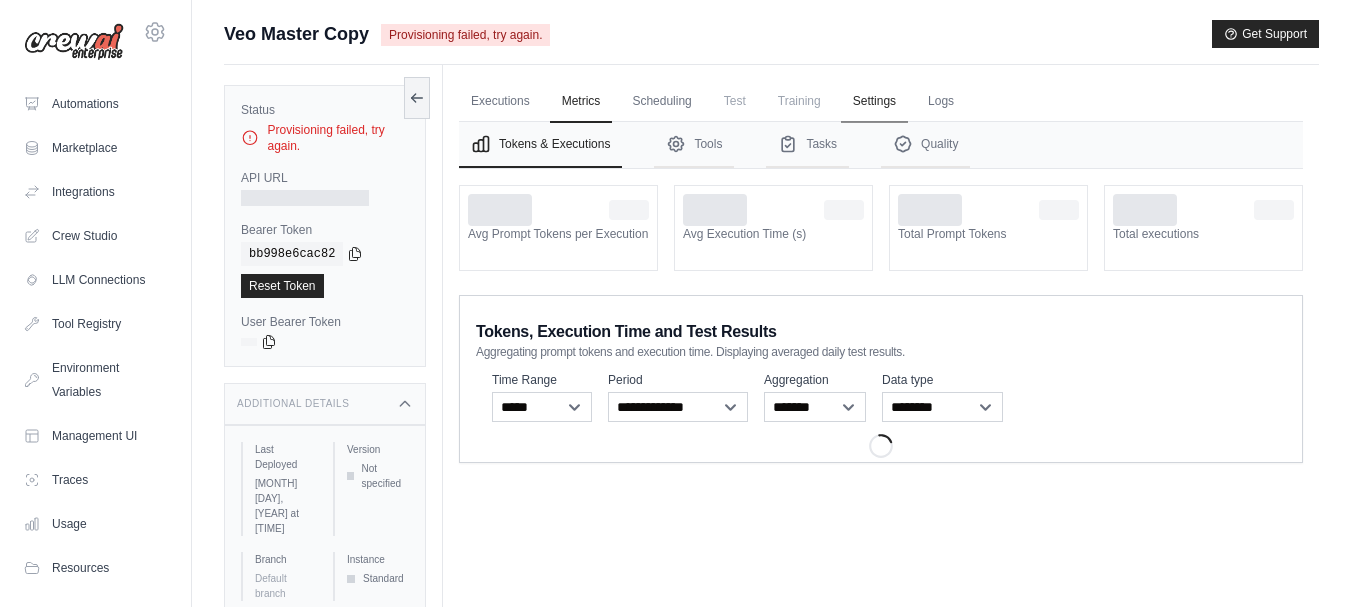 click on "Settings" at bounding box center (874, 102) 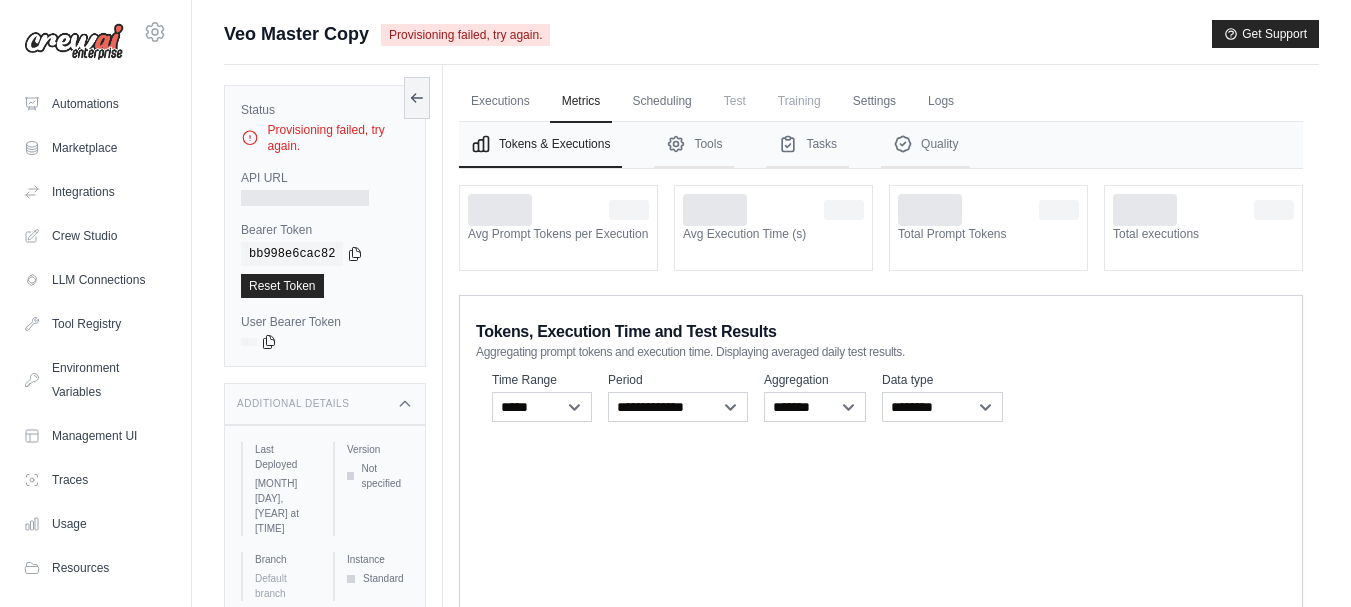 scroll, scrollTop: 122, scrollLeft: 0, axis: vertical 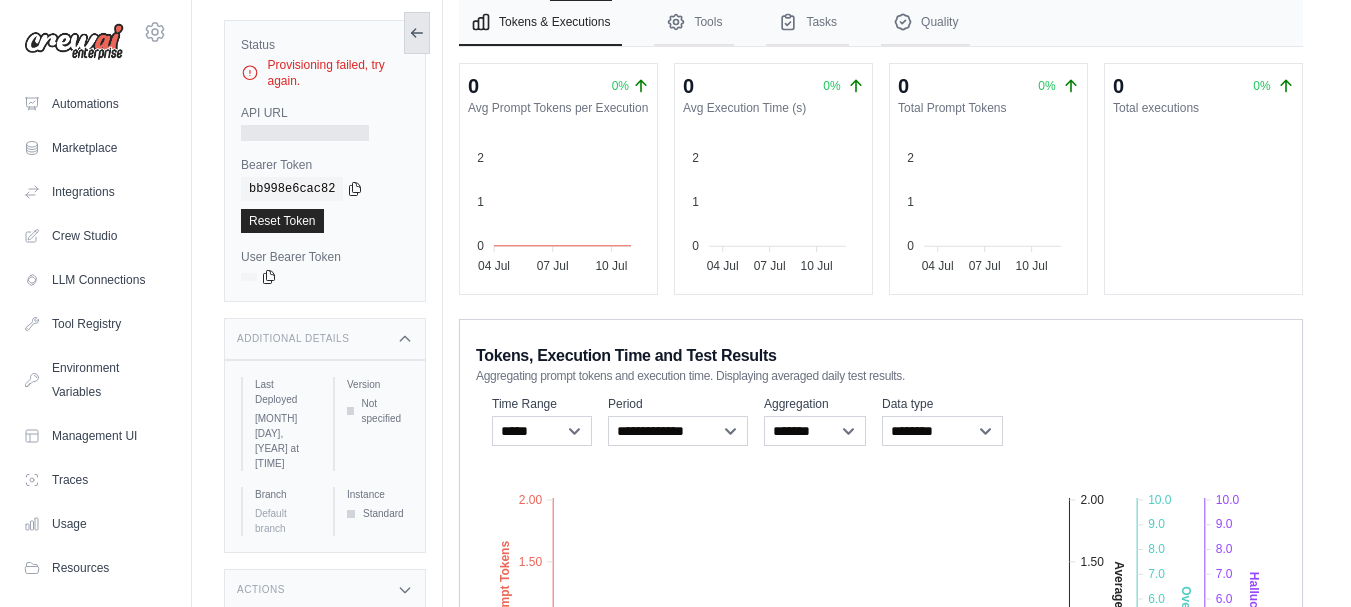 click at bounding box center [417, 33] 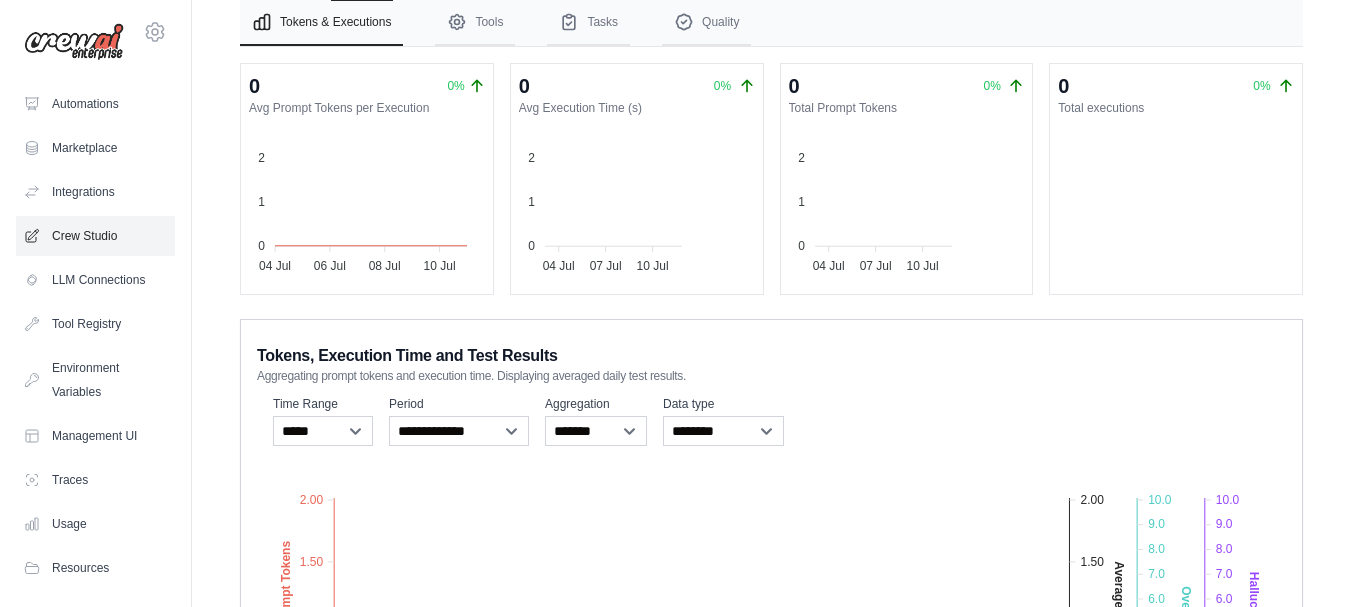 click on "Crew Studio" at bounding box center [95, 236] 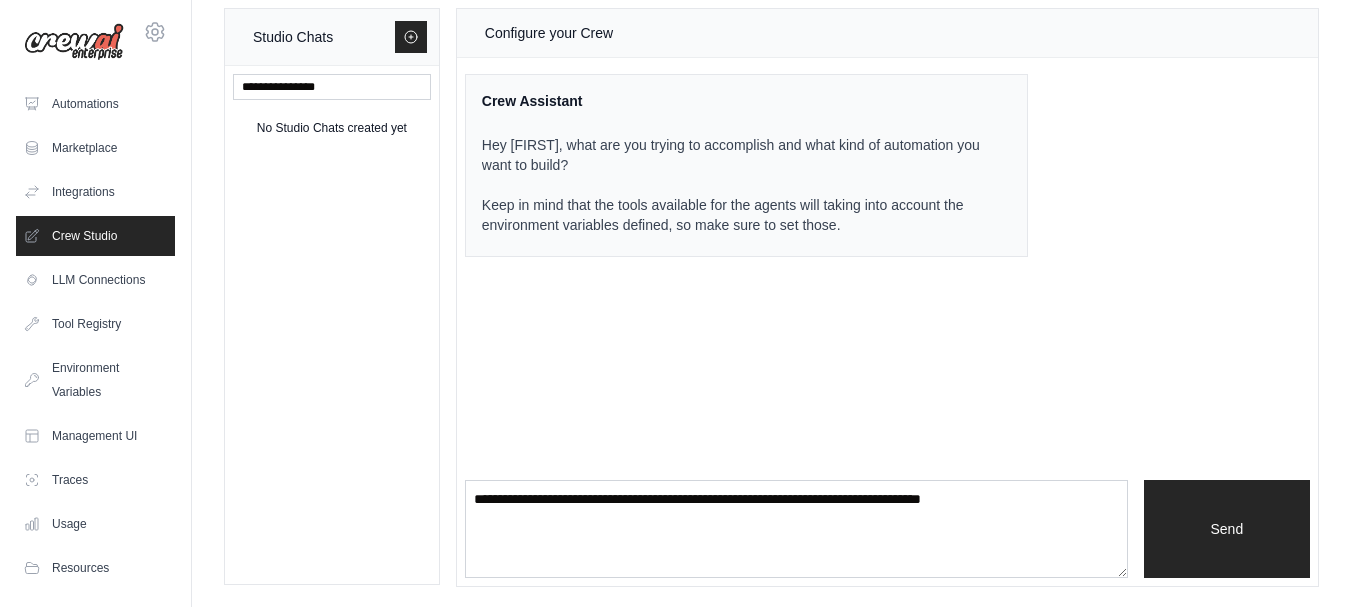 scroll, scrollTop: 0, scrollLeft: 0, axis: both 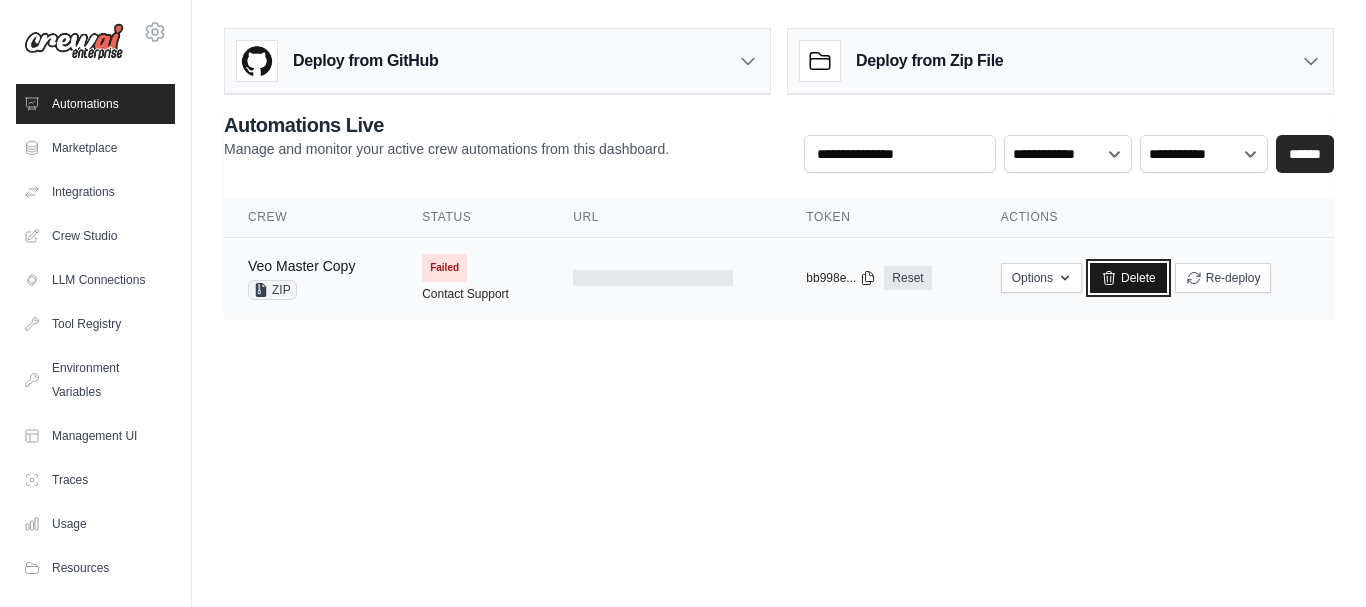 click on "Delete" at bounding box center (1128, 278) 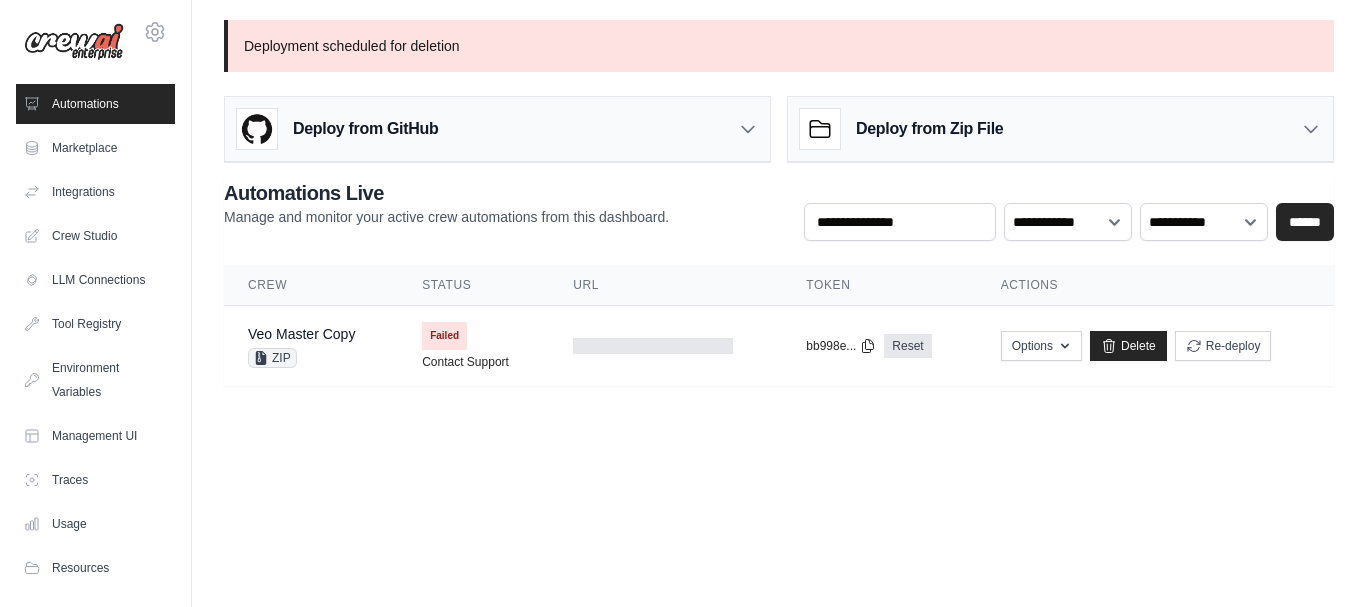 scroll, scrollTop: 0, scrollLeft: 0, axis: both 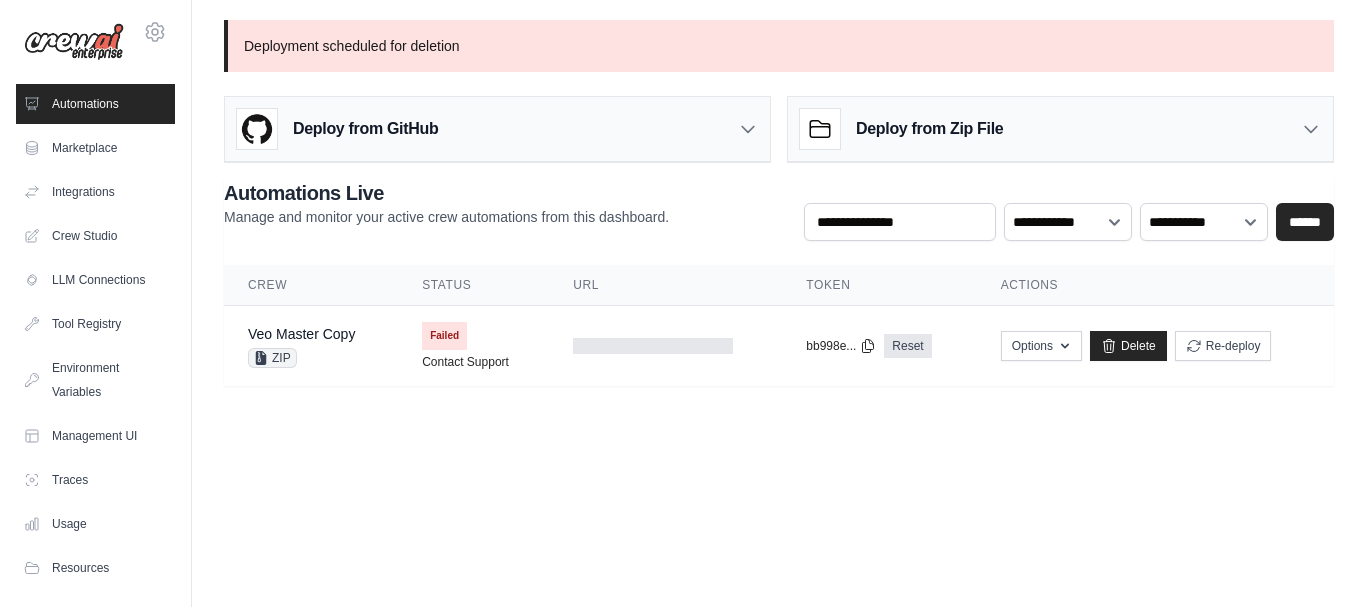 click on "Deploy from GitHub" at bounding box center [497, 129] 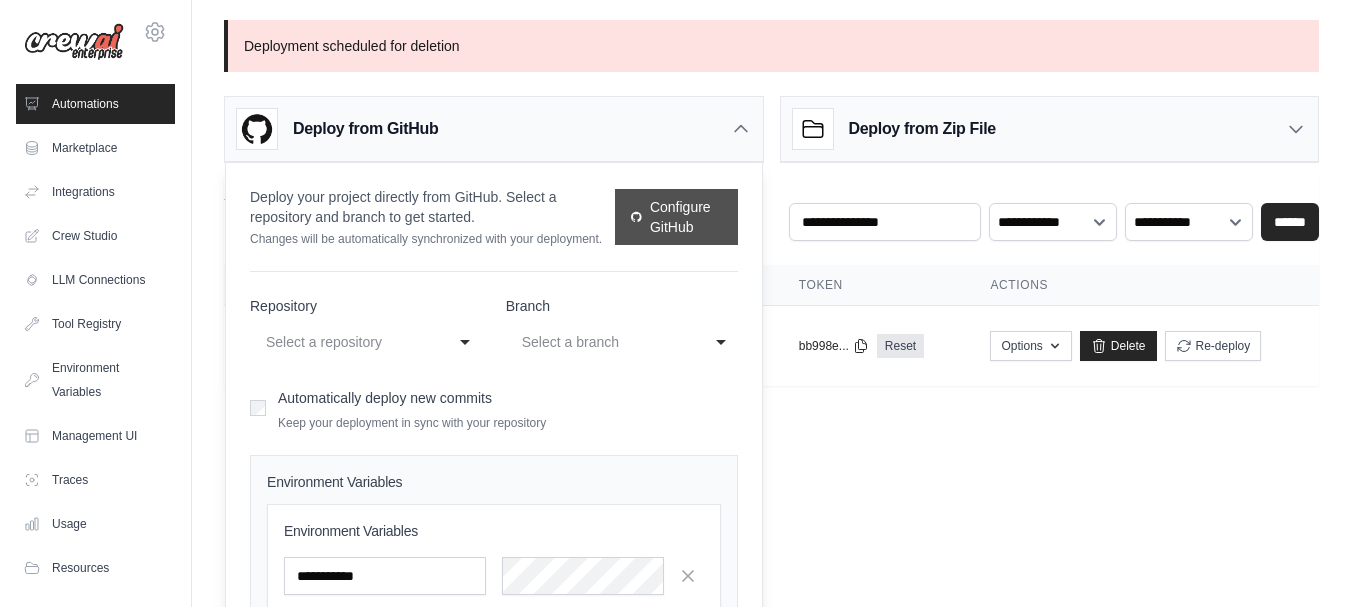 click on "Configure GitHub" at bounding box center (676, 217) 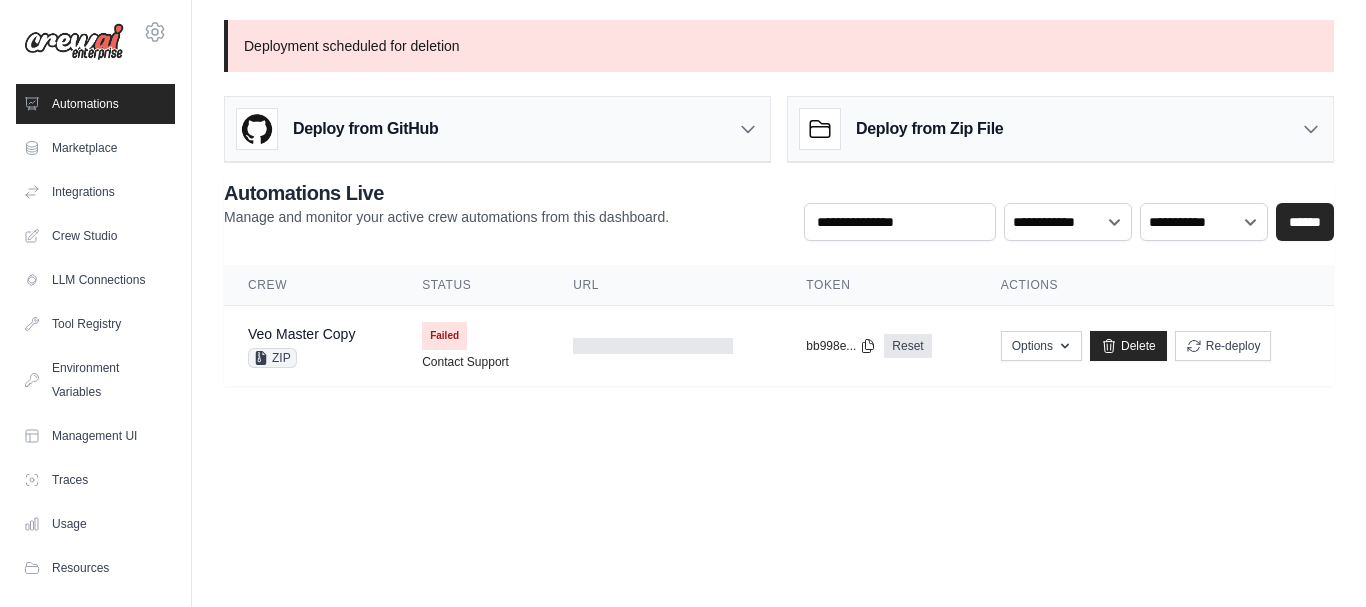 scroll, scrollTop: 0, scrollLeft: 0, axis: both 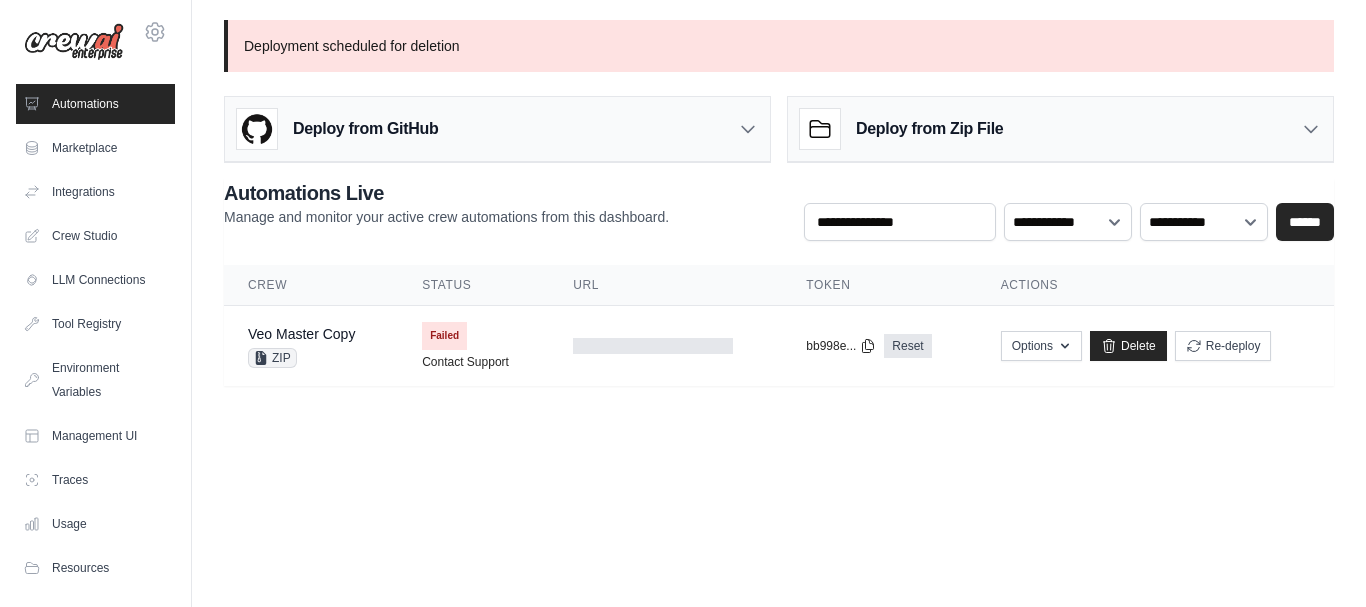 click on "Deploy from GitHub" at bounding box center (497, 129) 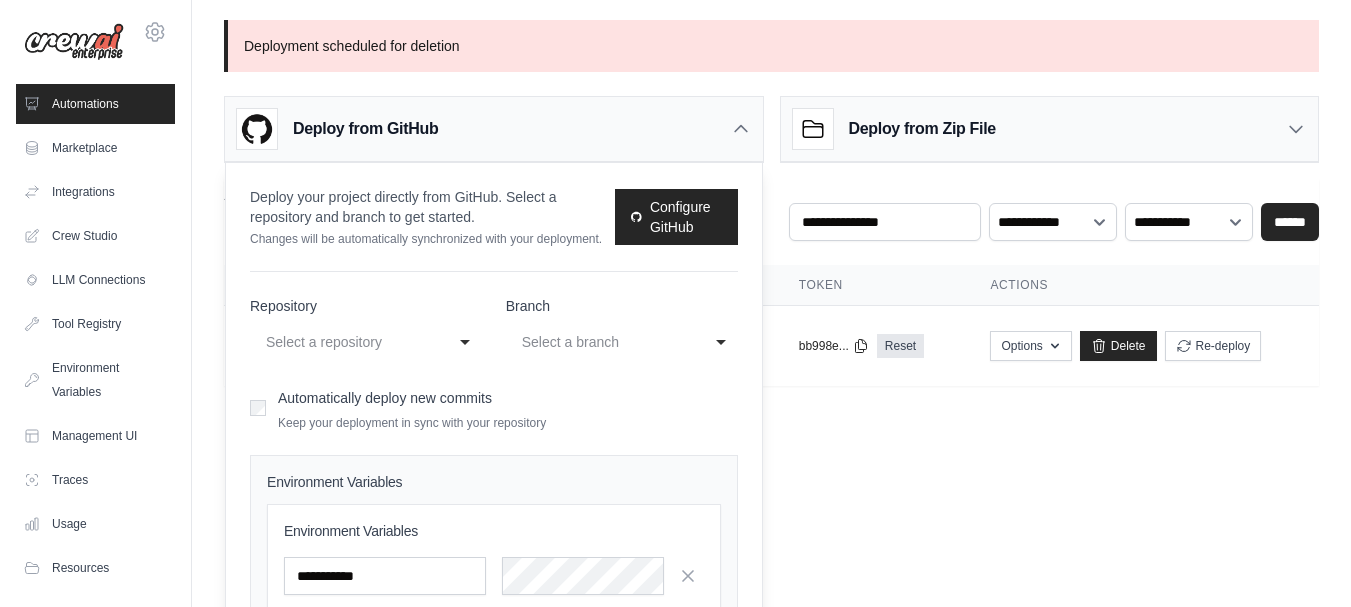 click on "Select a repository" at bounding box center [346, 342] 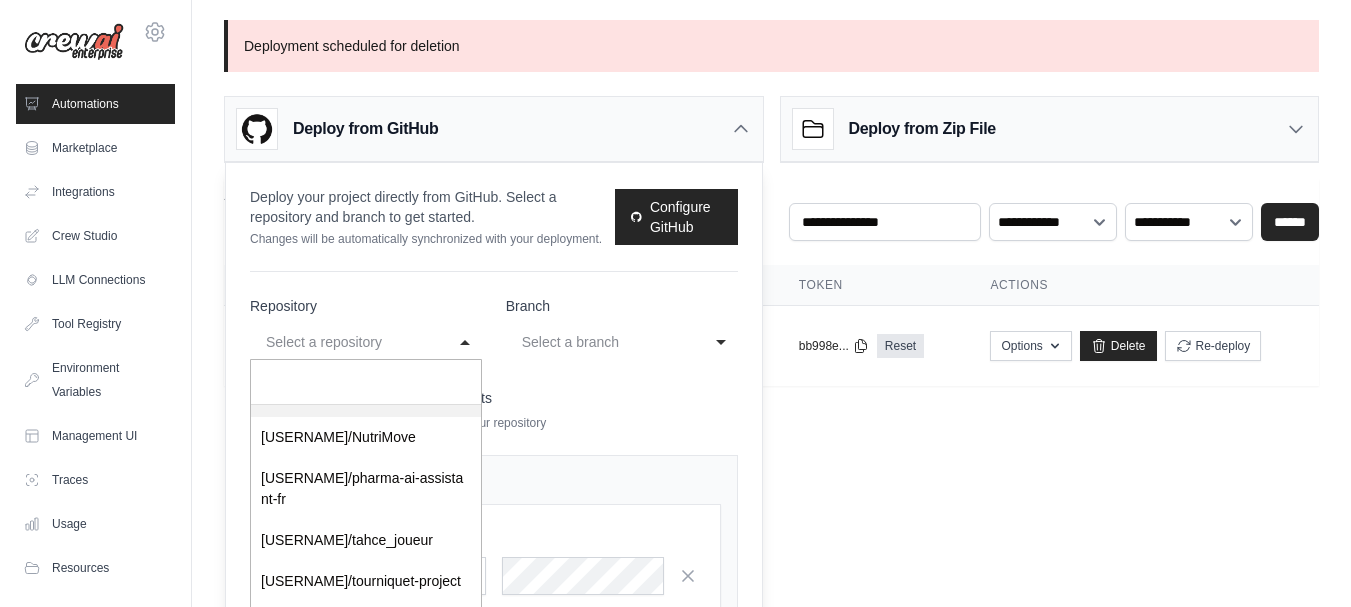 scroll, scrollTop: 340, scrollLeft: 0, axis: vertical 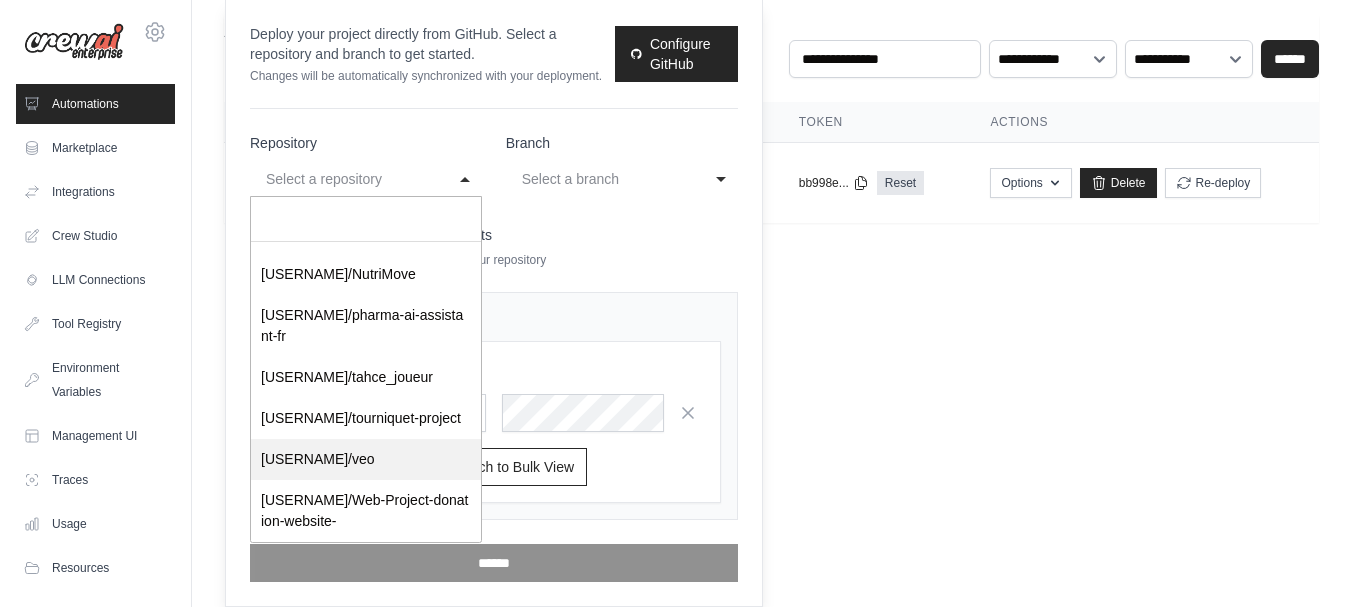 select on "*********" 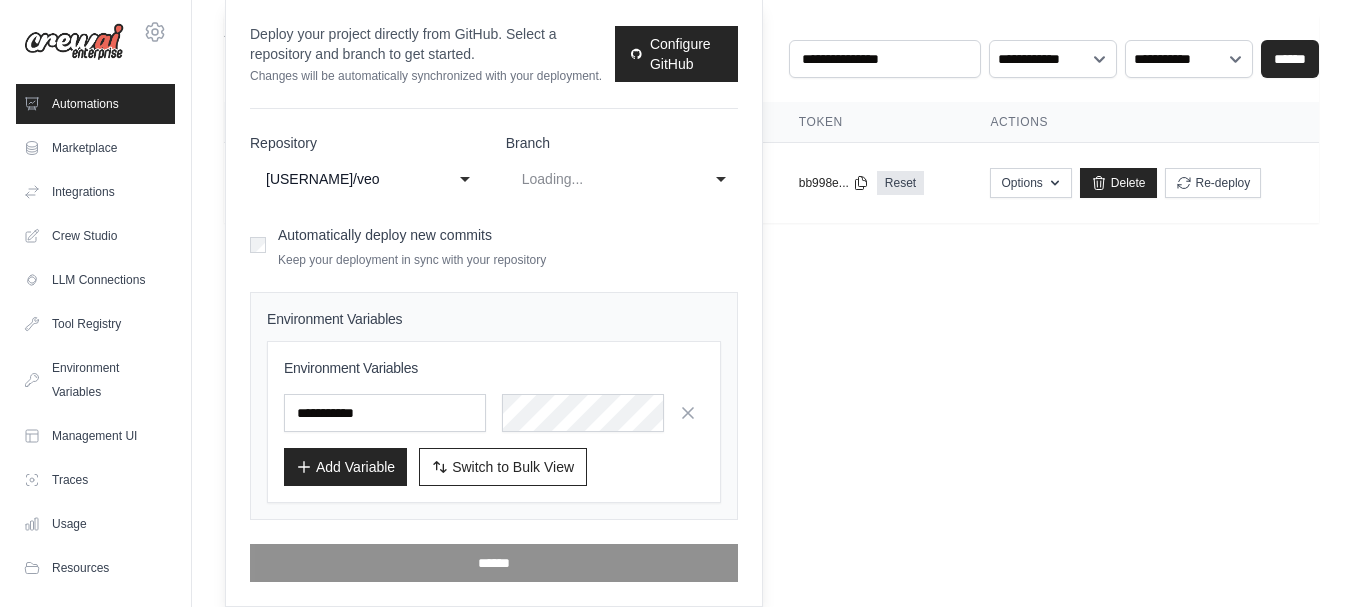 scroll, scrollTop: 0, scrollLeft: 0, axis: both 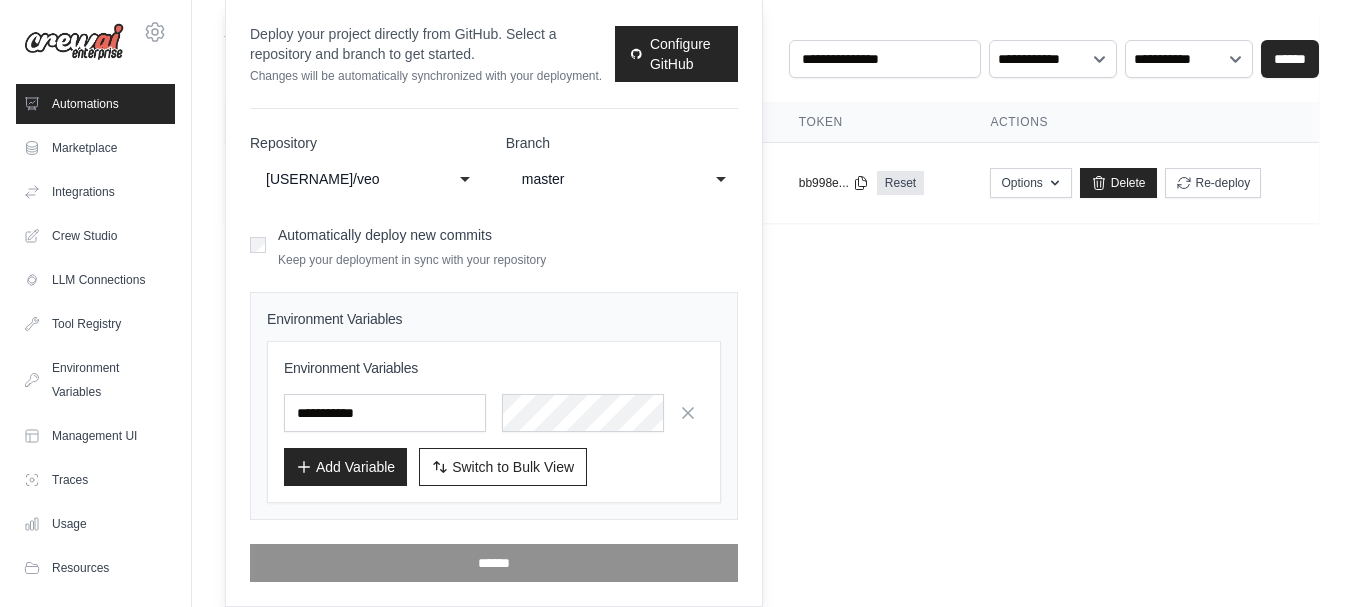 click on "master" 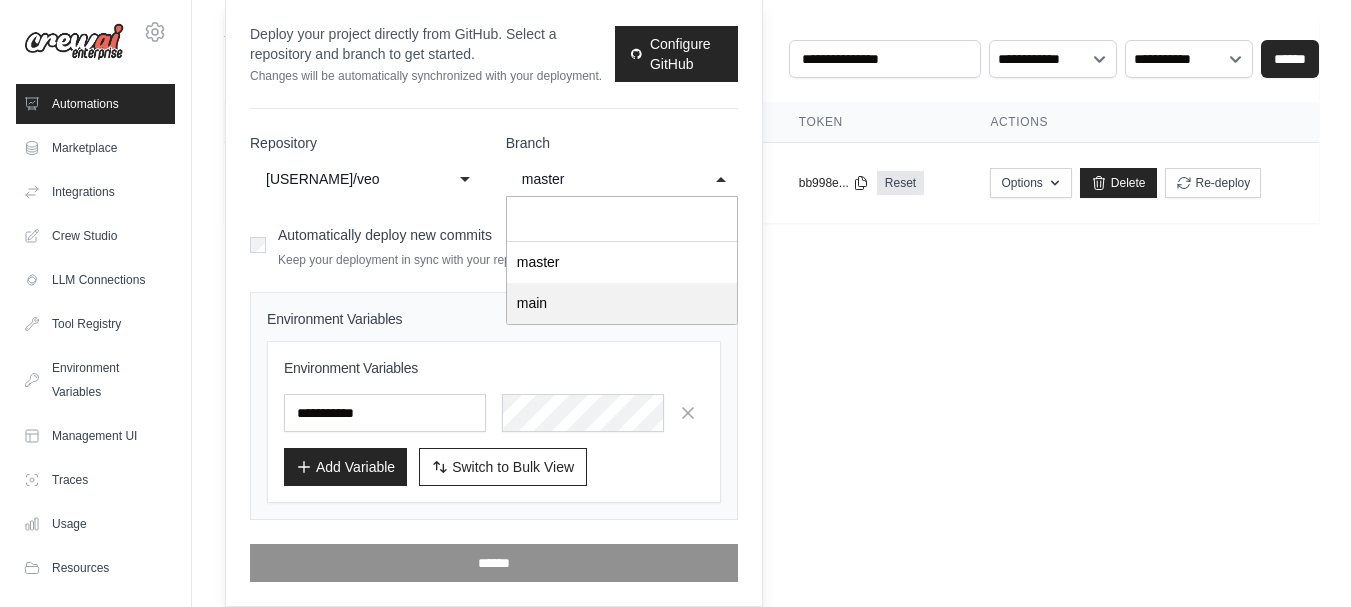 select on "****" 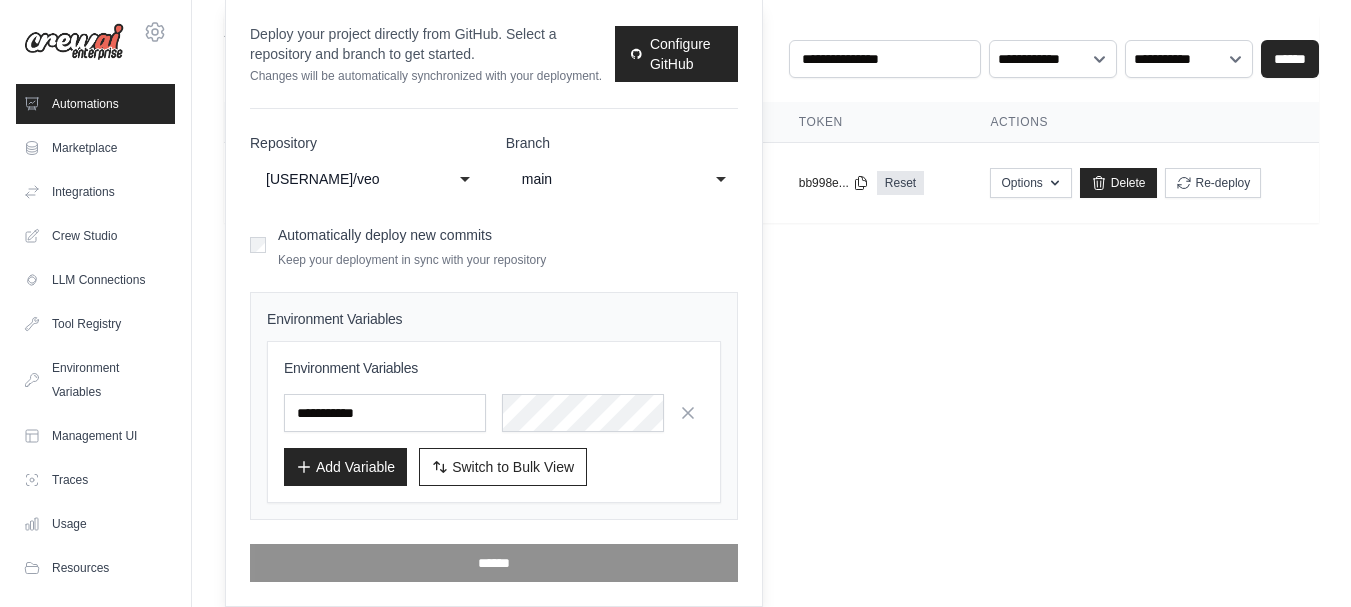 click on "Automatically deploy new commits
Keep your deployment in sync with your repository" at bounding box center (494, 244) 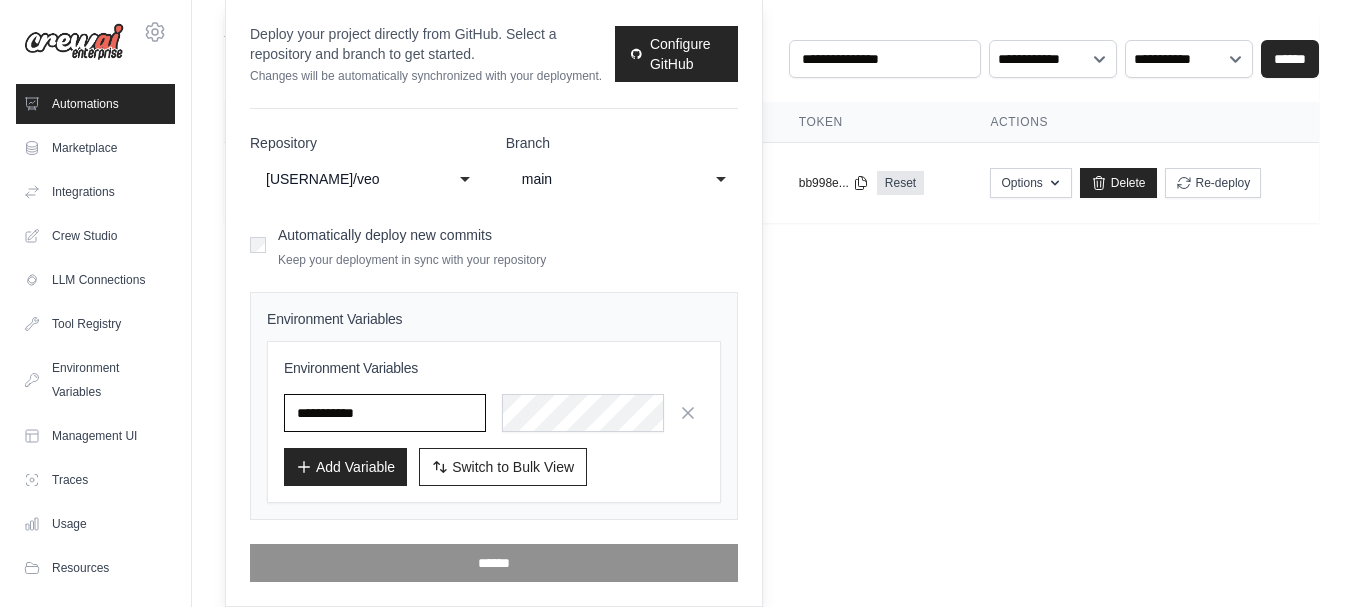 click at bounding box center [385, 413] 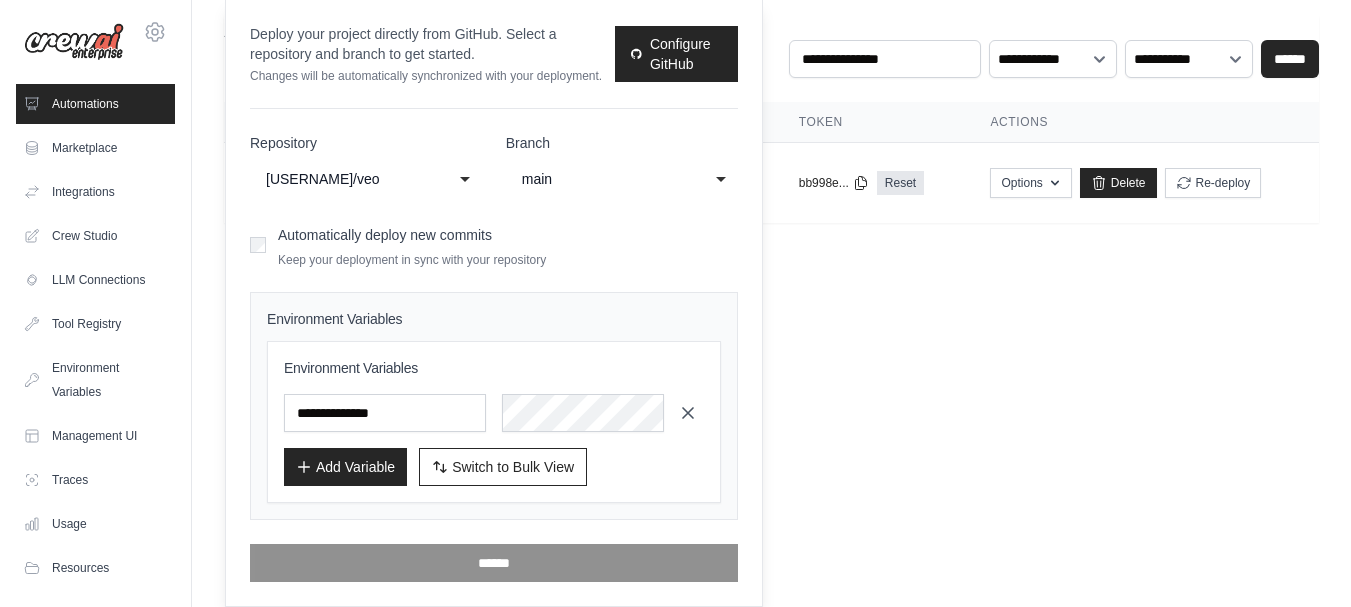 click at bounding box center (688, 413) 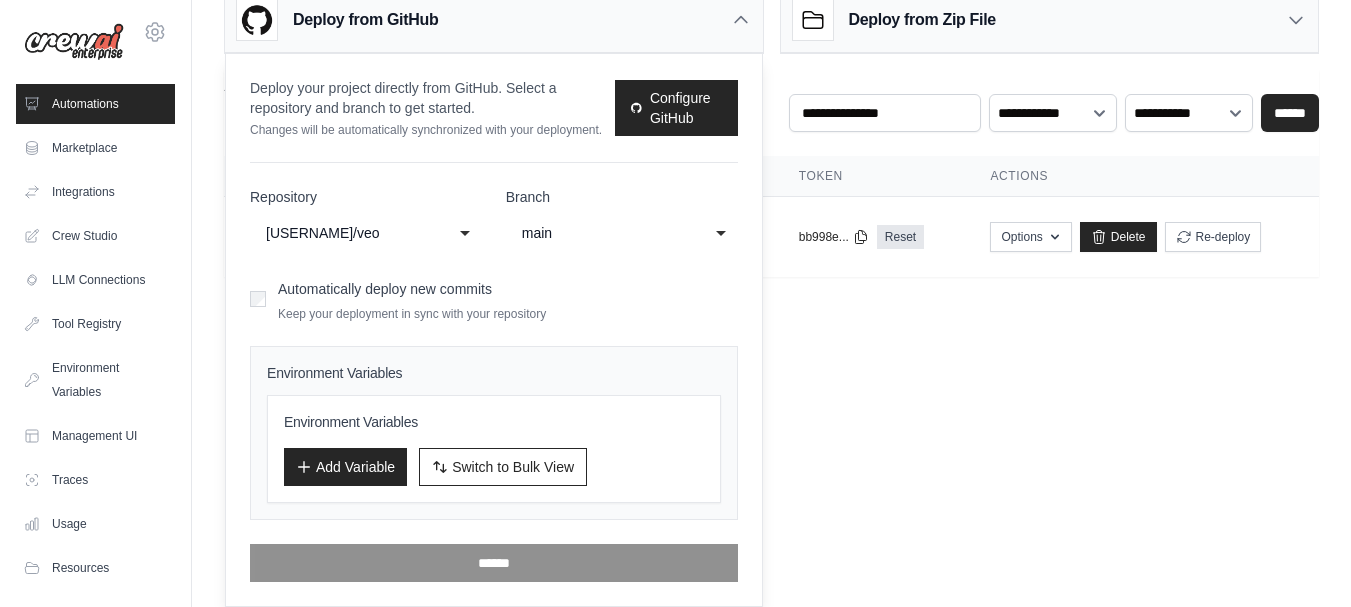 click on "youssefbenlallahom03@gmail.com
Settings
Automations
Marketplace
Integrations
Documentation" at bounding box center (675, 194) 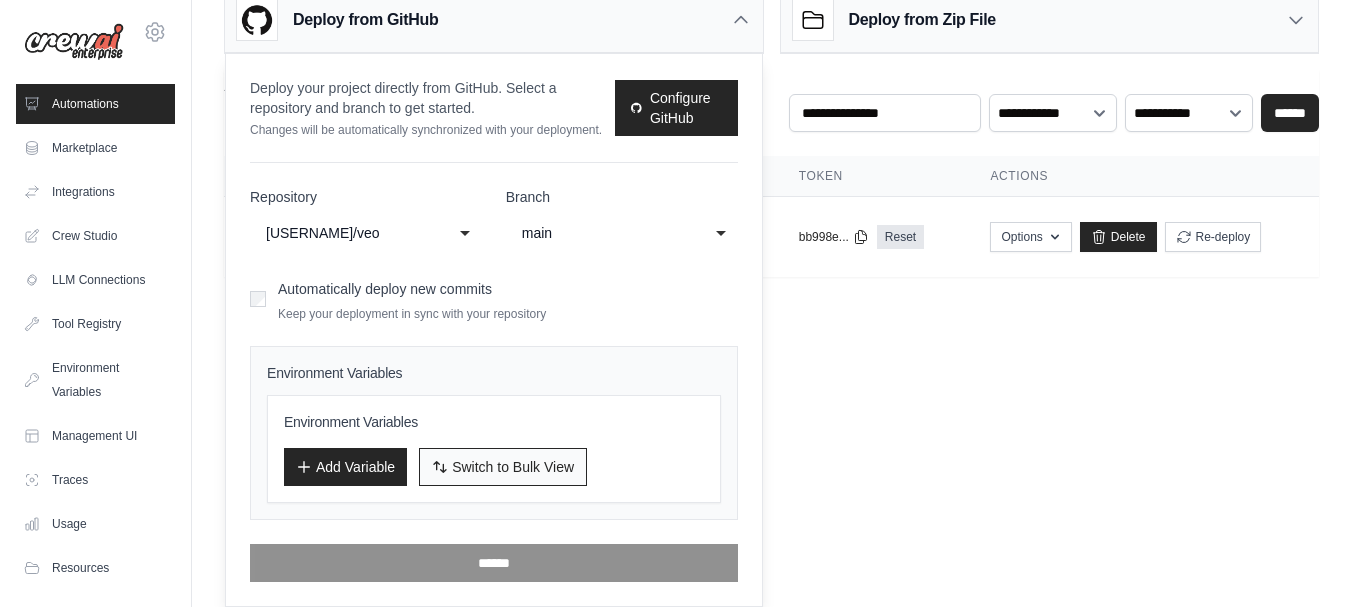 click 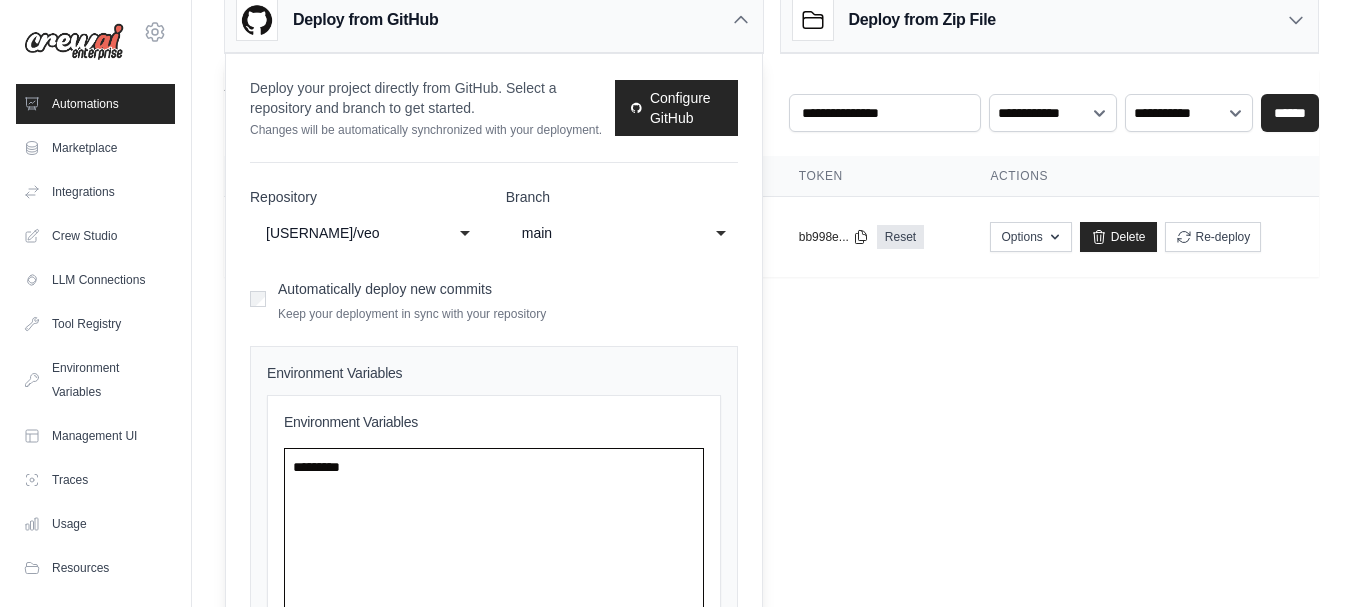 click at bounding box center [494, 557] 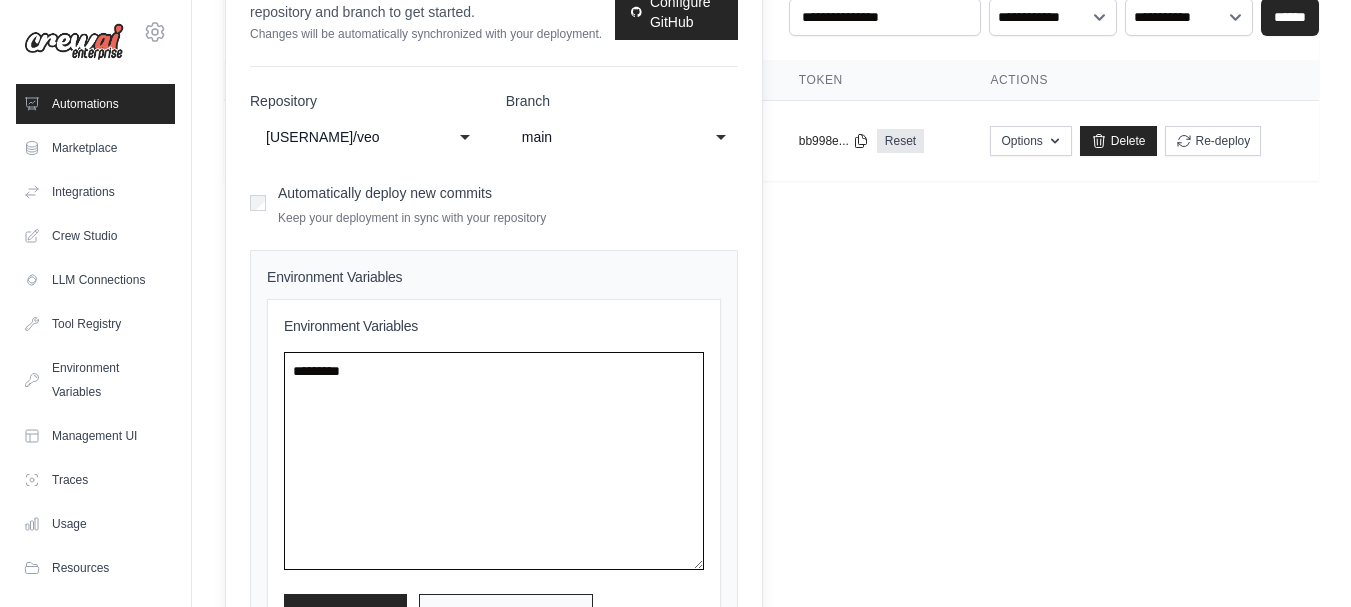 scroll, scrollTop: 209, scrollLeft: 0, axis: vertical 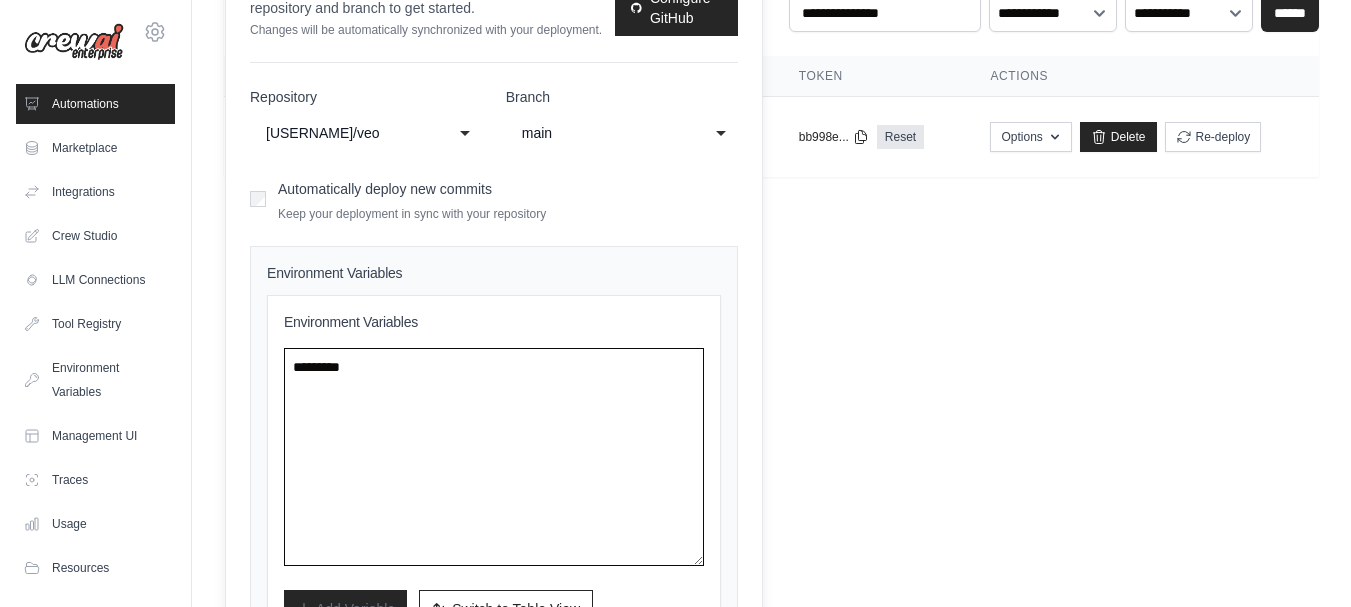 paste on "**********" 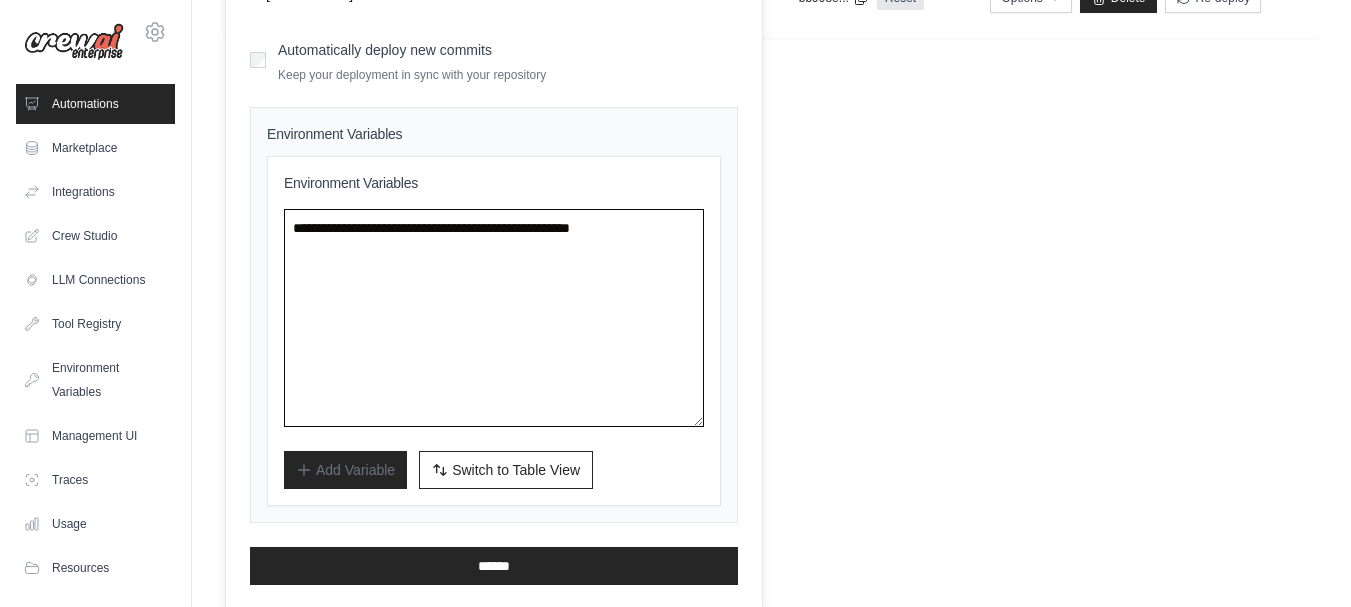 scroll, scrollTop: 351, scrollLeft: 0, axis: vertical 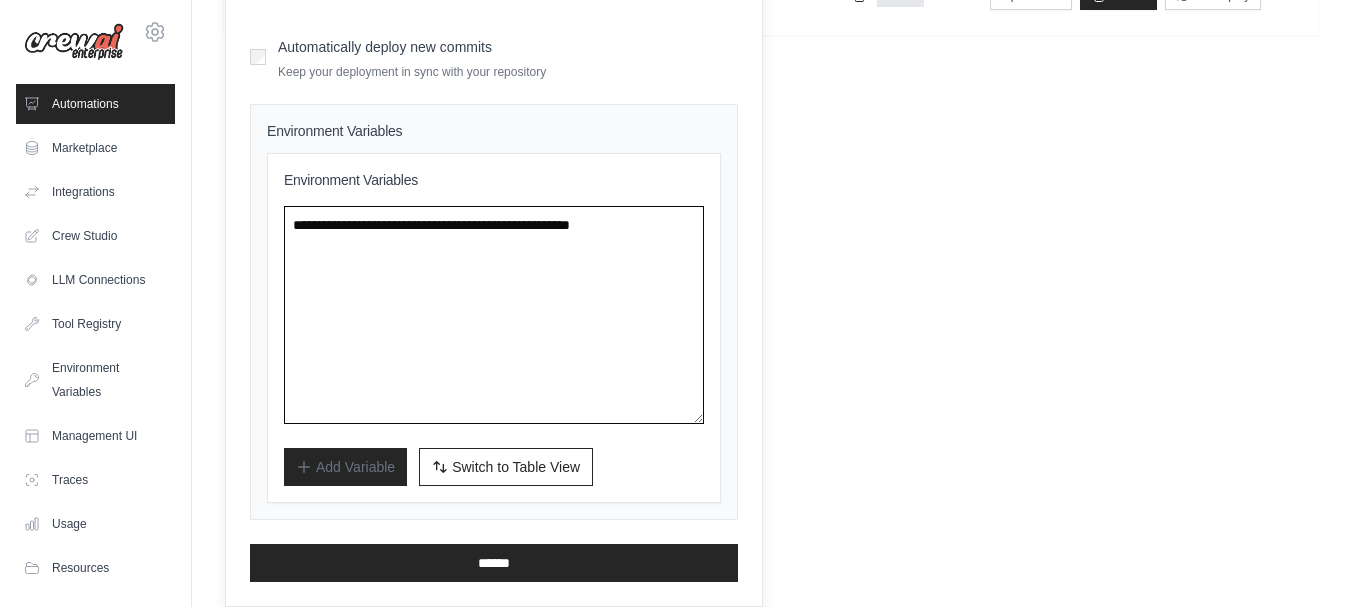 click on "**********" at bounding box center [494, 315] 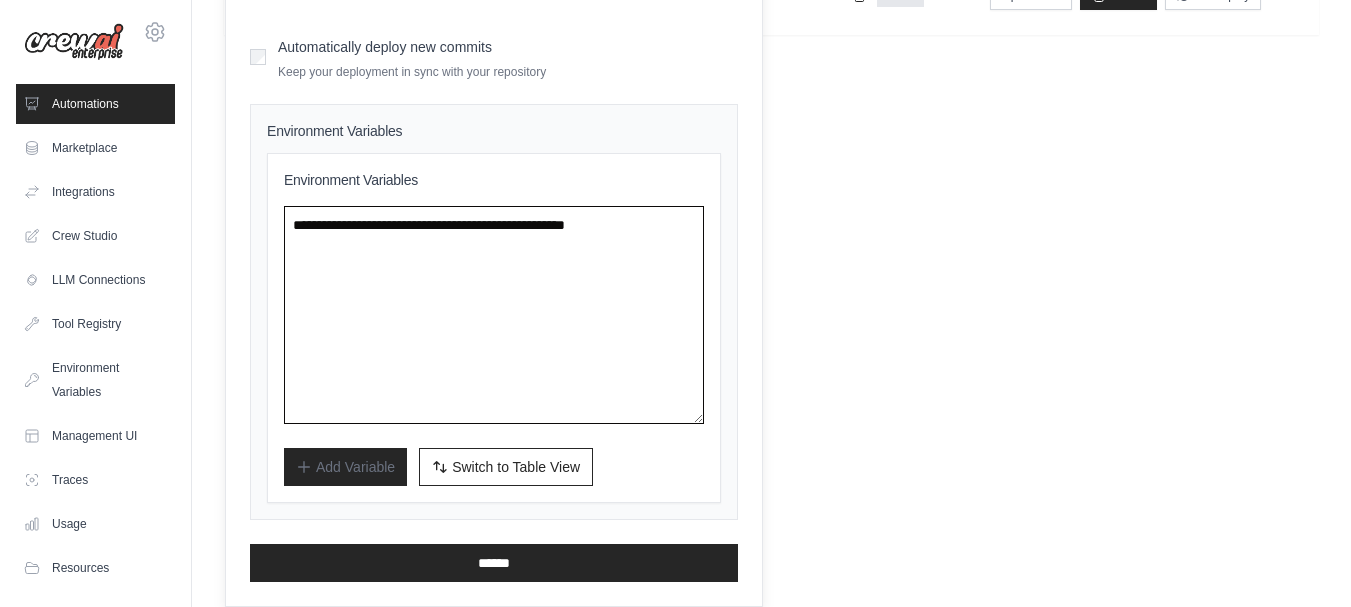 type on "**********" 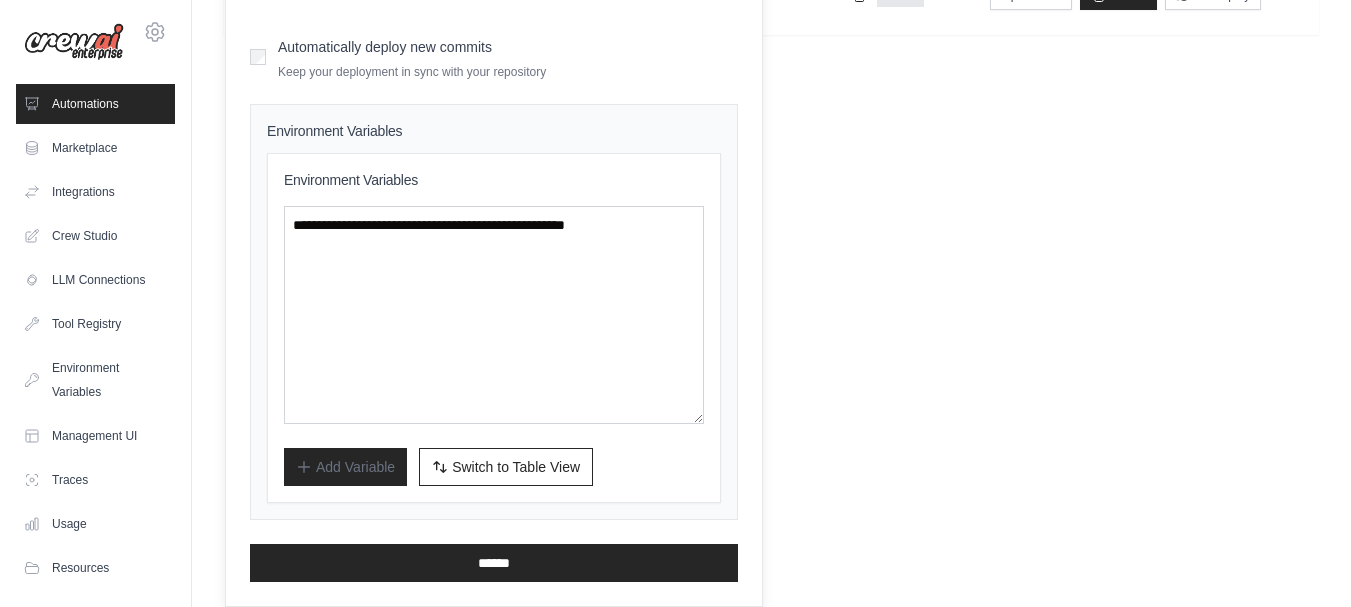 click on "**********" at bounding box center [494, 312] 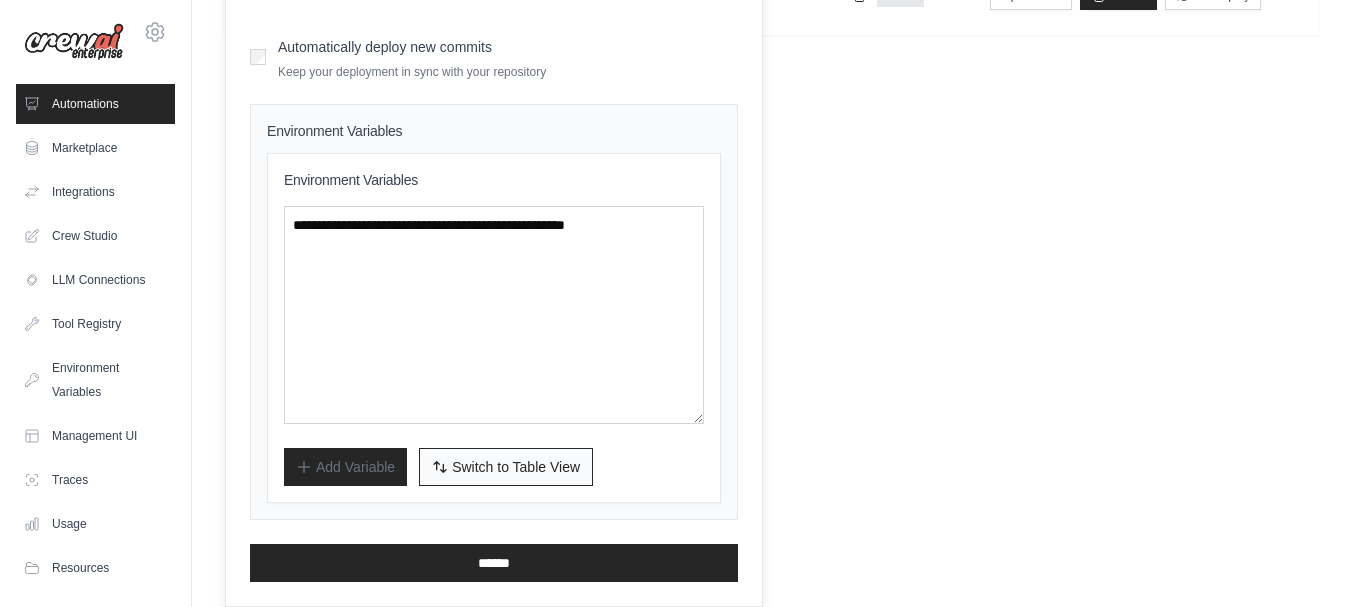 click on "Switch to Table View" at bounding box center (516, 467) 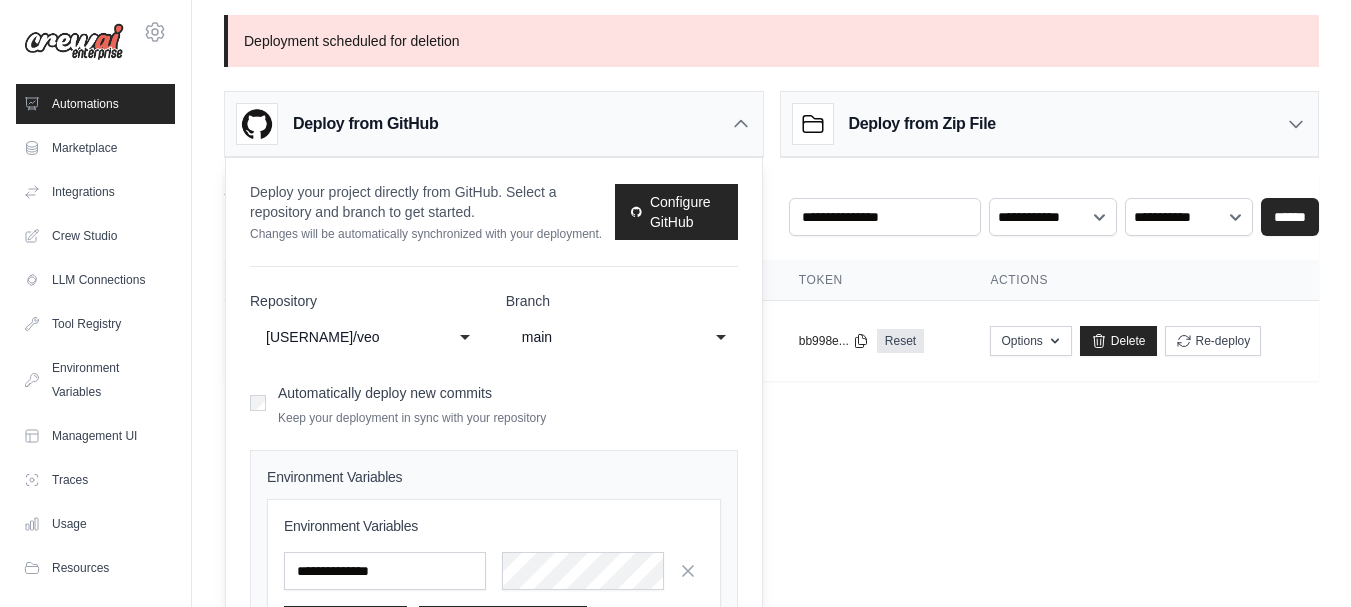 scroll, scrollTop: 163, scrollLeft: 0, axis: vertical 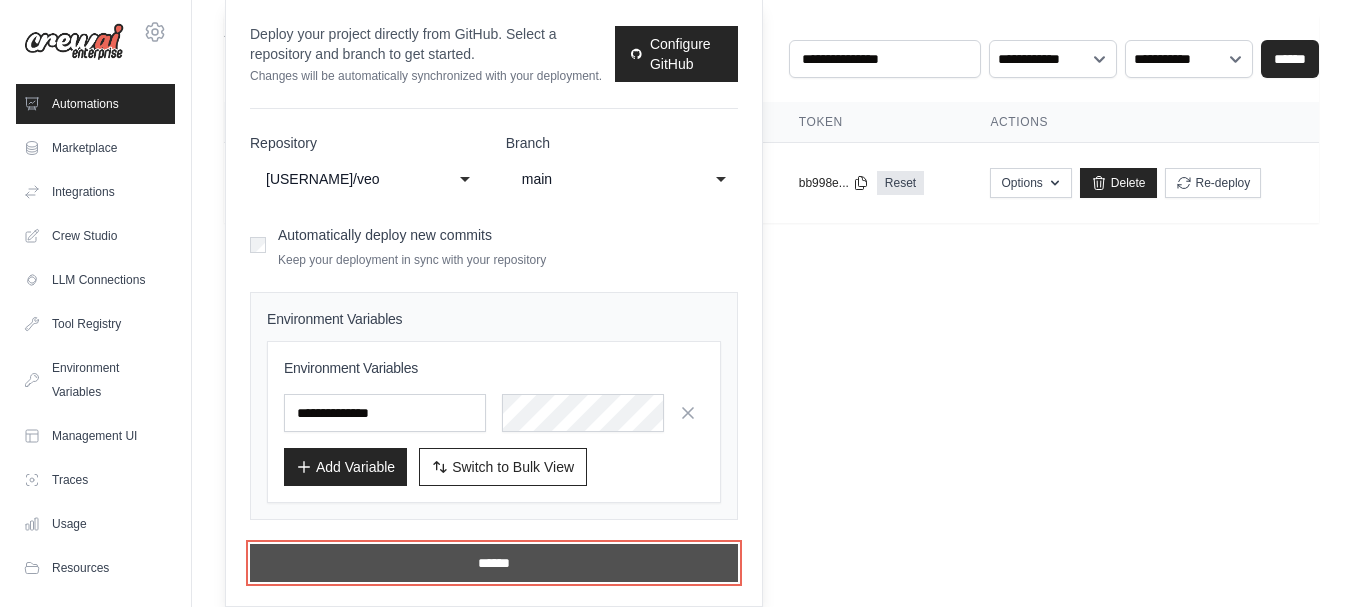 click on "******" at bounding box center [494, 563] 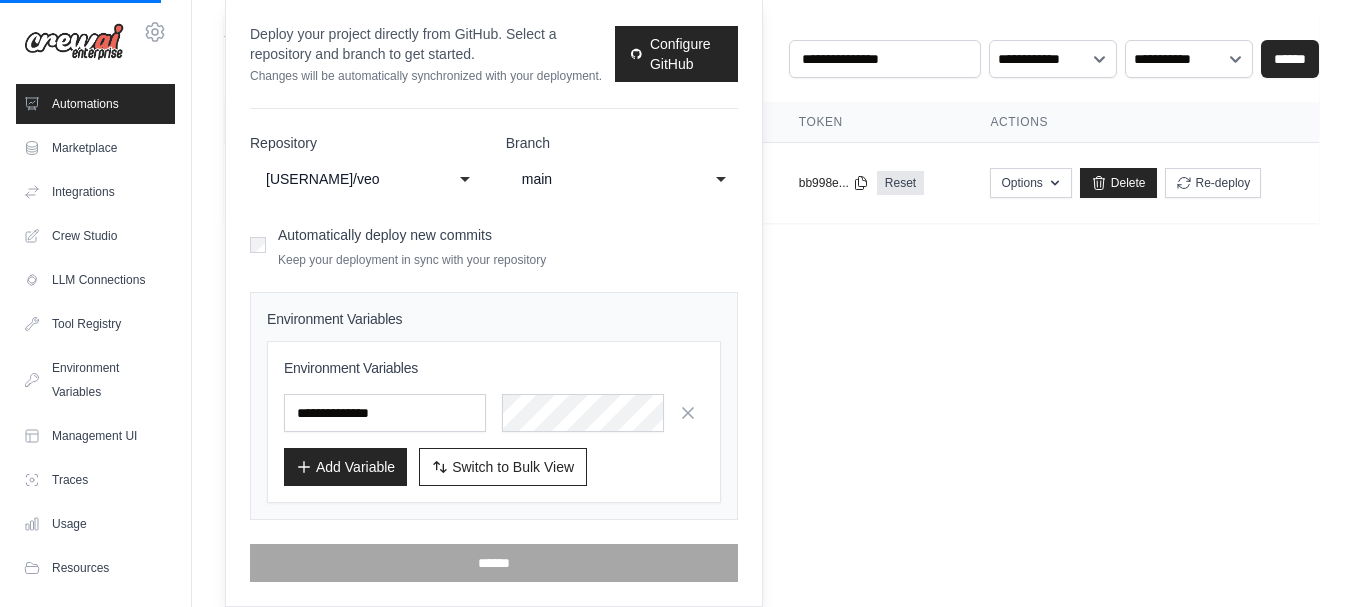scroll, scrollTop: 0, scrollLeft: 0, axis: both 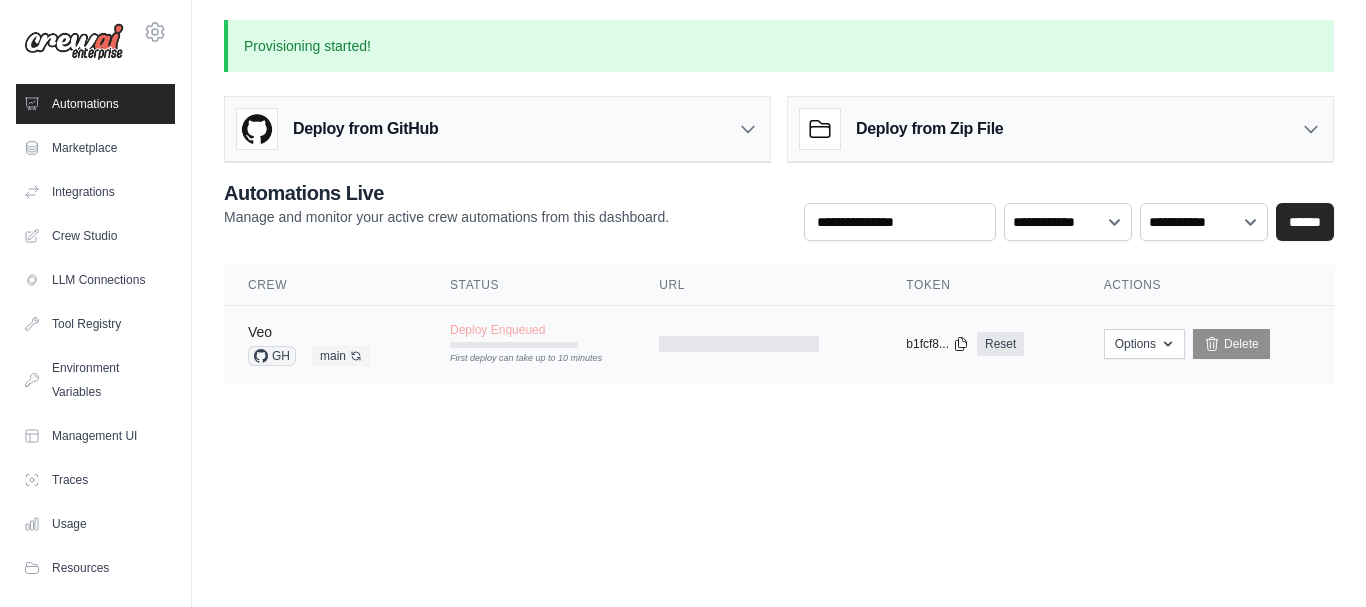 click on "Veo" at bounding box center [260, 332] 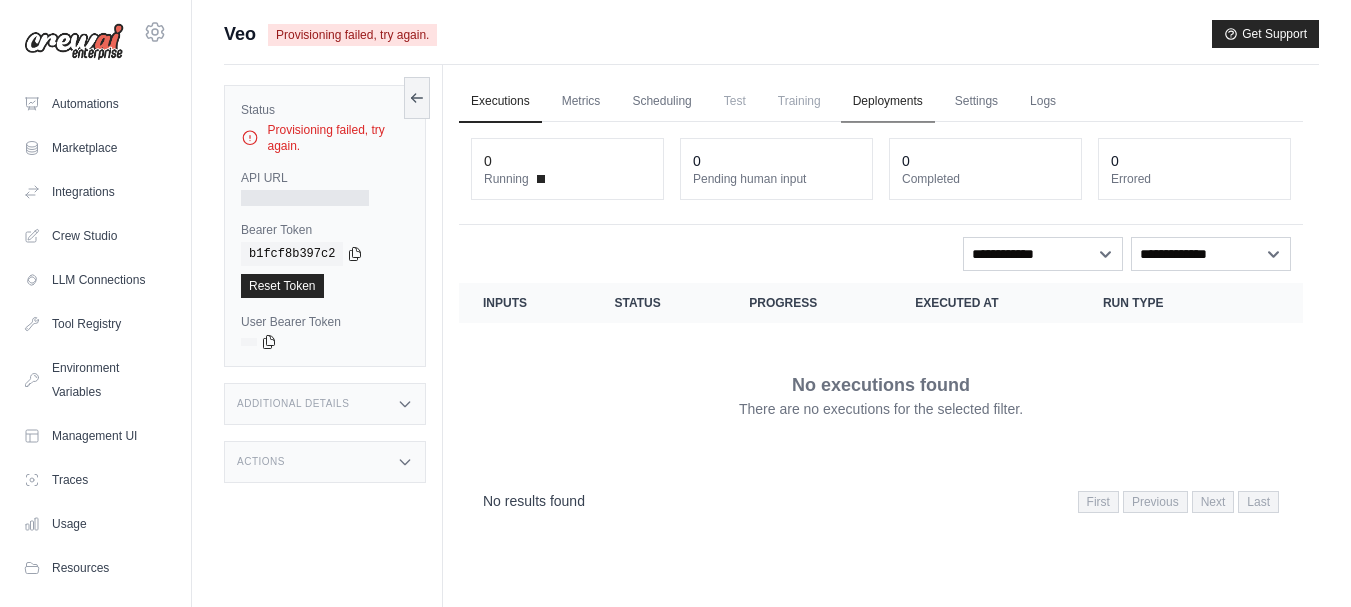 click on "Deployments" at bounding box center [888, 102] 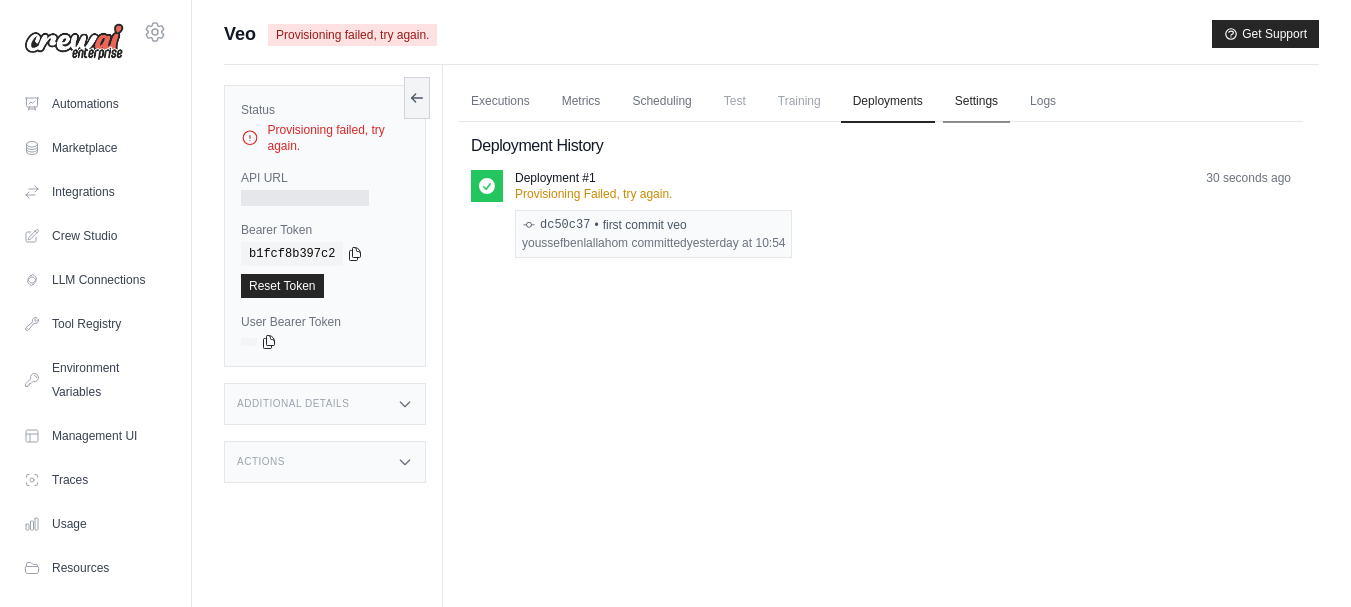 click on "Settings" at bounding box center (976, 102) 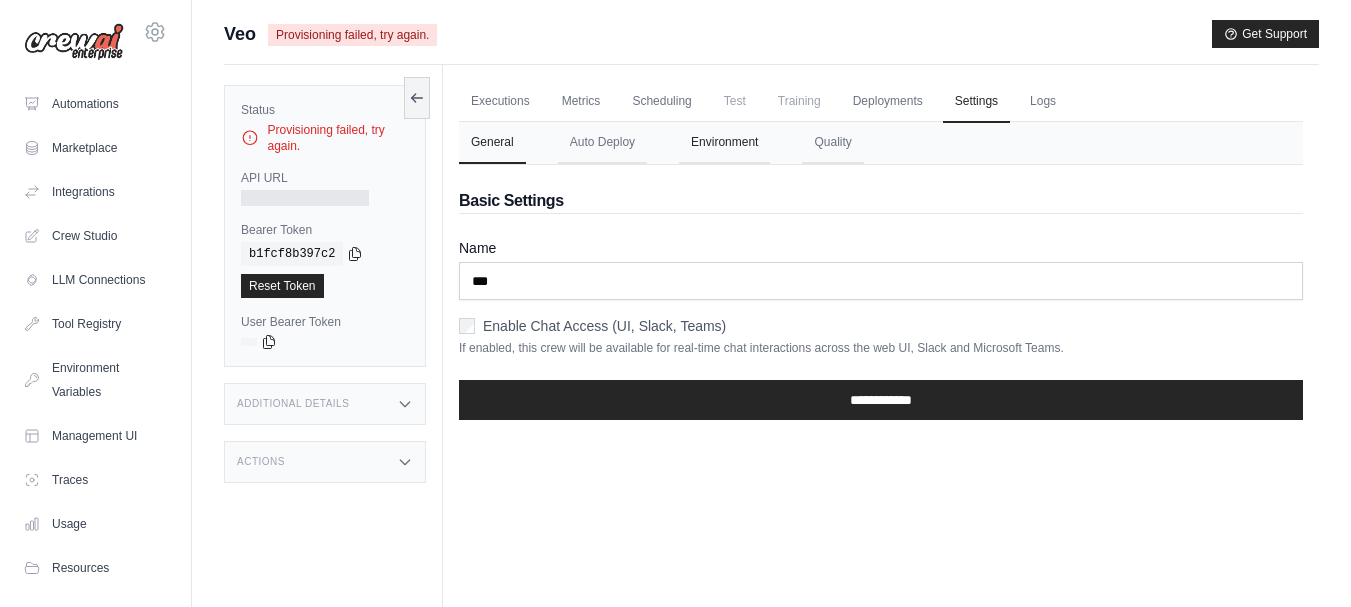 click on "Environment" at bounding box center [724, 143] 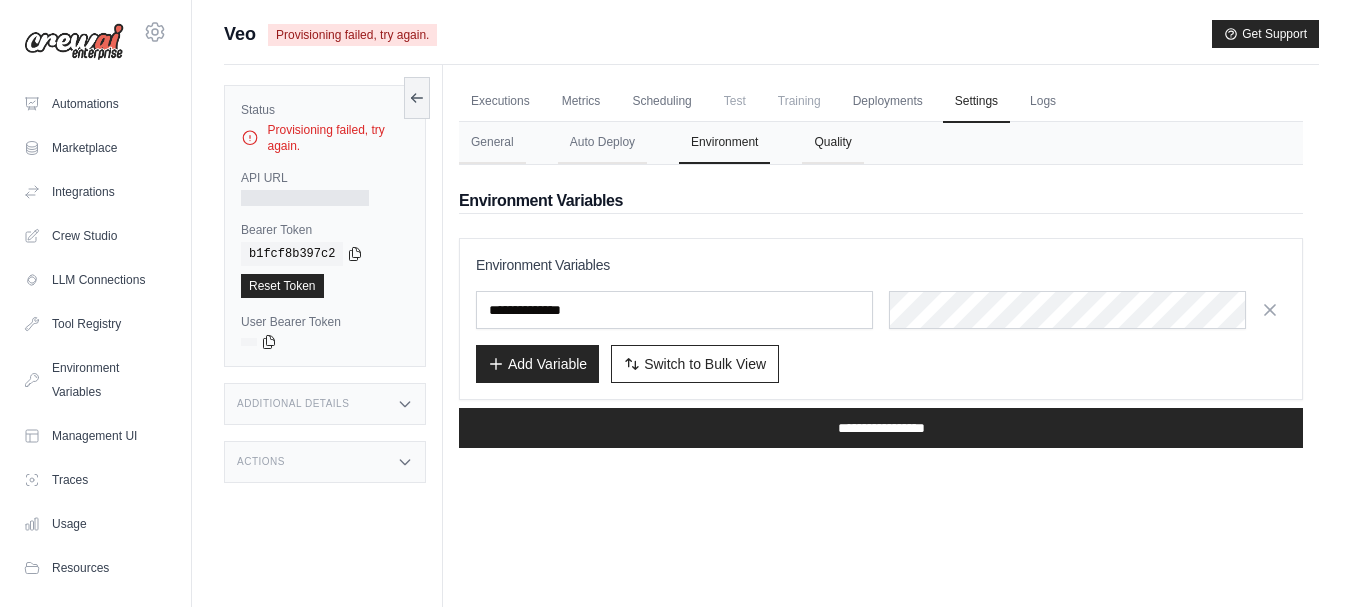 click on "Quality" at bounding box center (832, 143) 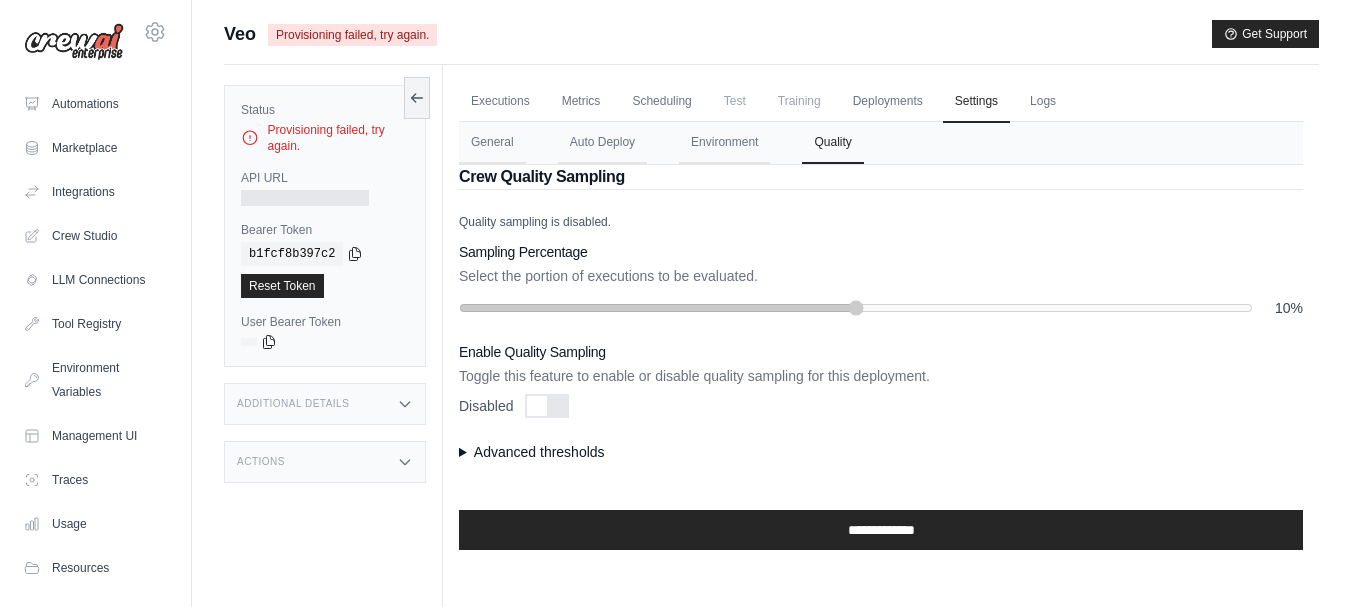 click on "Advanced thresholds" at bounding box center [881, 452] 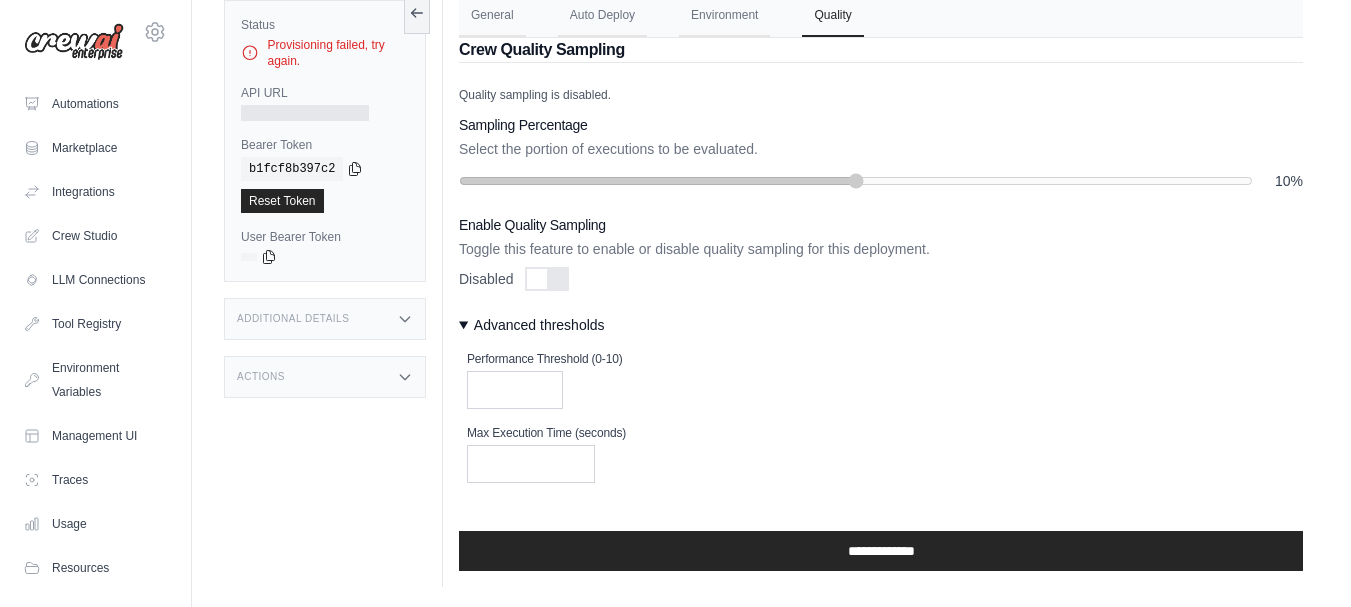 scroll, scrollTop: 0, scrollLeft: 0, axis: both 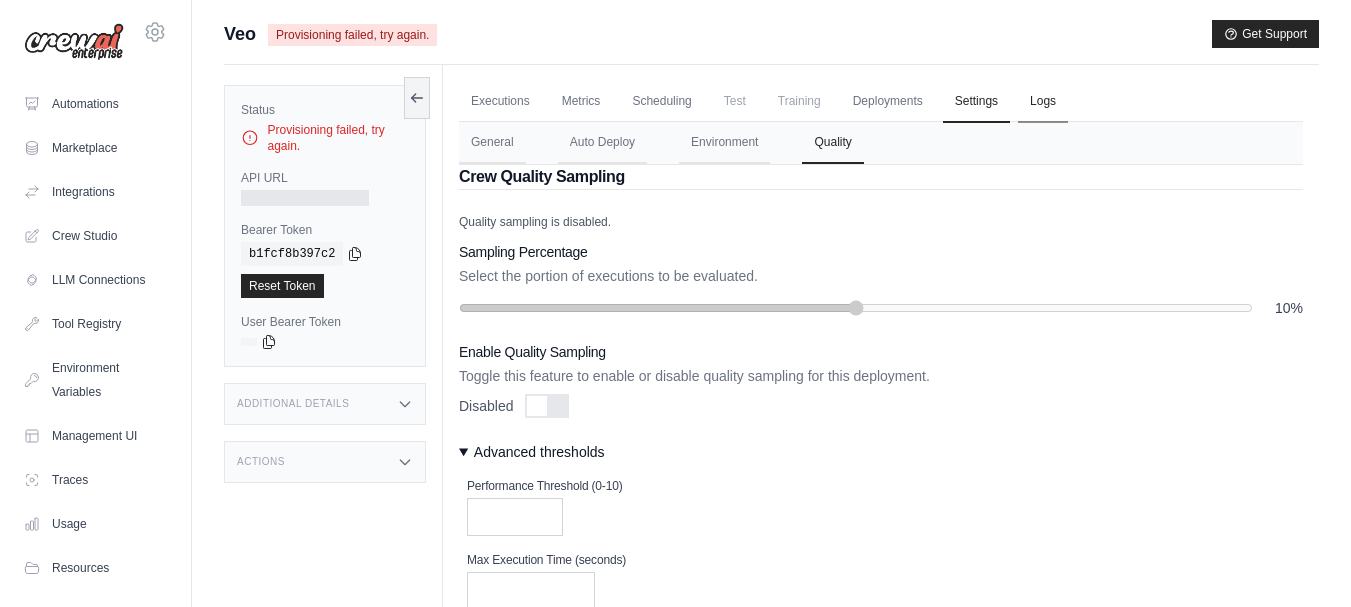 click on "Logs" at bounding box center [1043, 102] 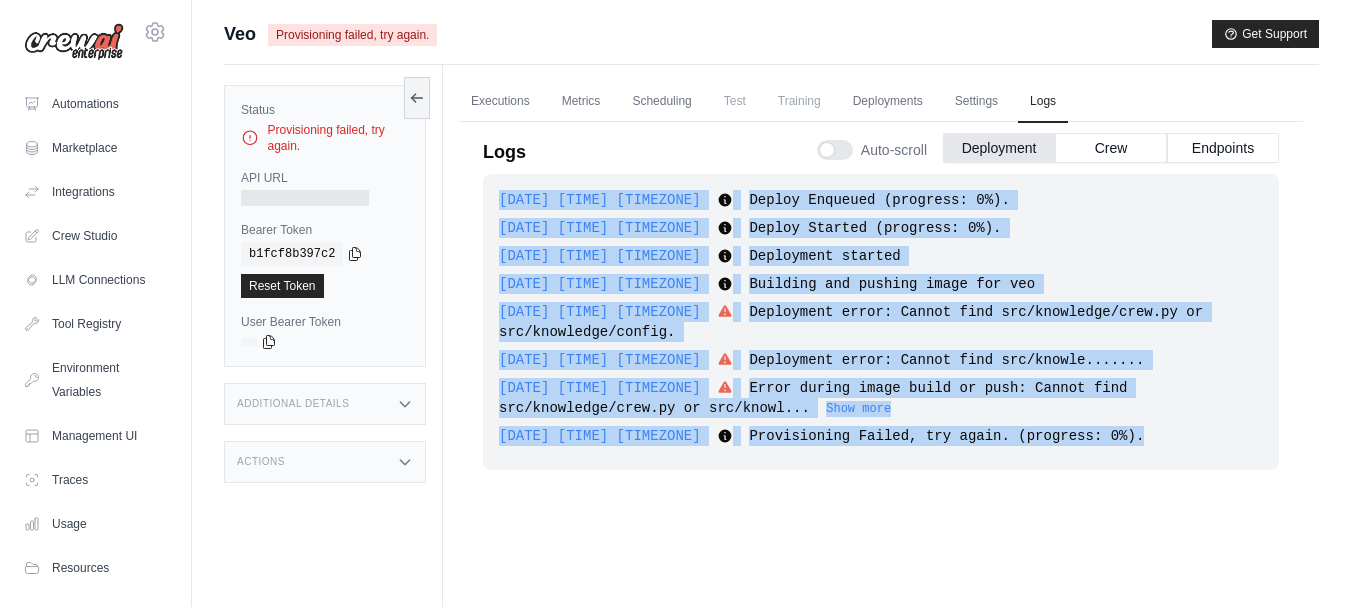 drag, startPoint x: 1094, startPoint y: 442, endPoint x: 475, endPoint y: 191, distance: 667.9536 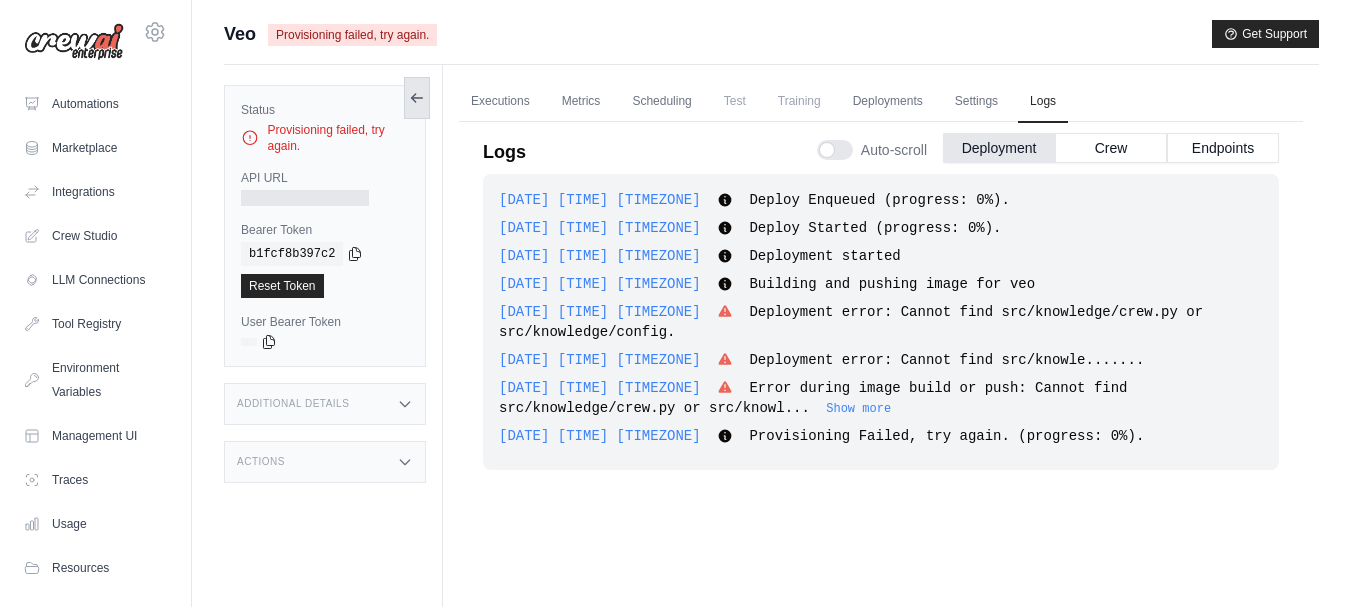 click at bounding box center [417, 98] 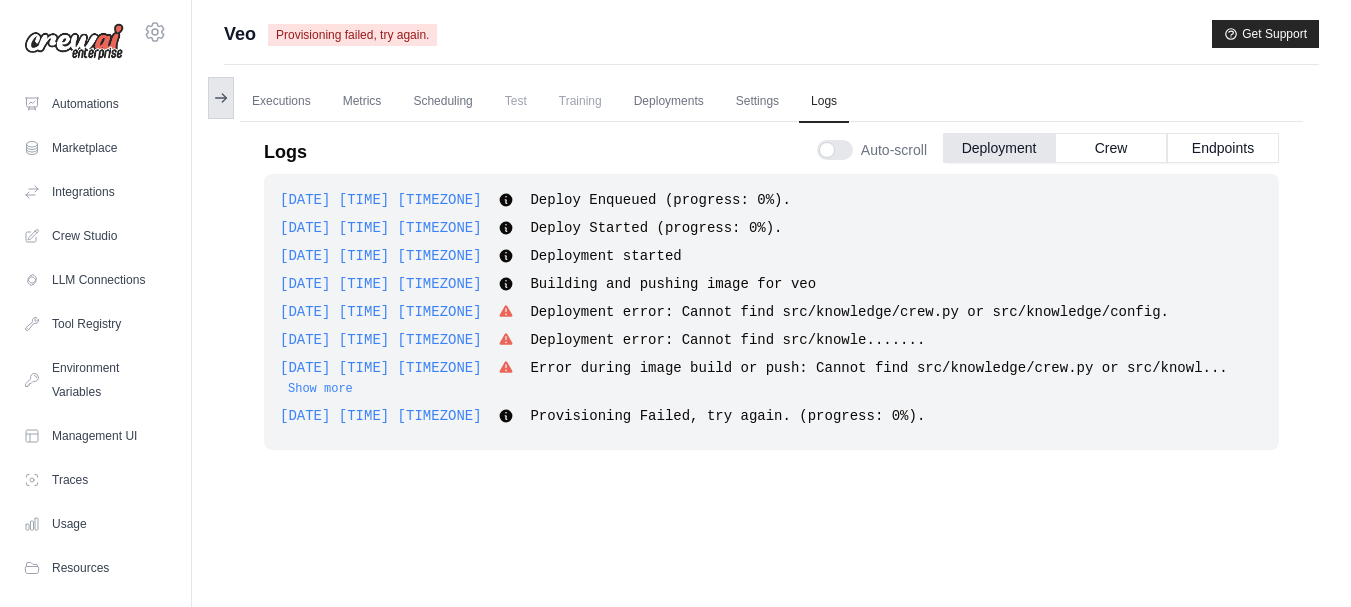 click at bounding box center (221, 98) 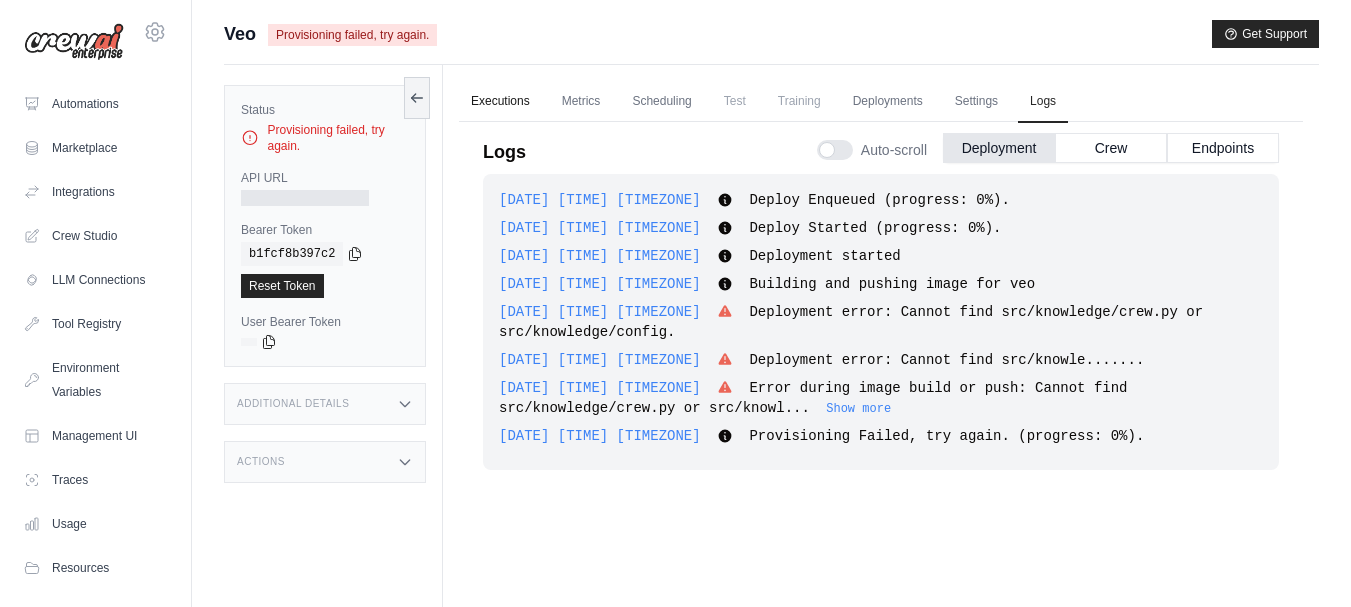 click on "Executions" at bounding box center [500, 102] 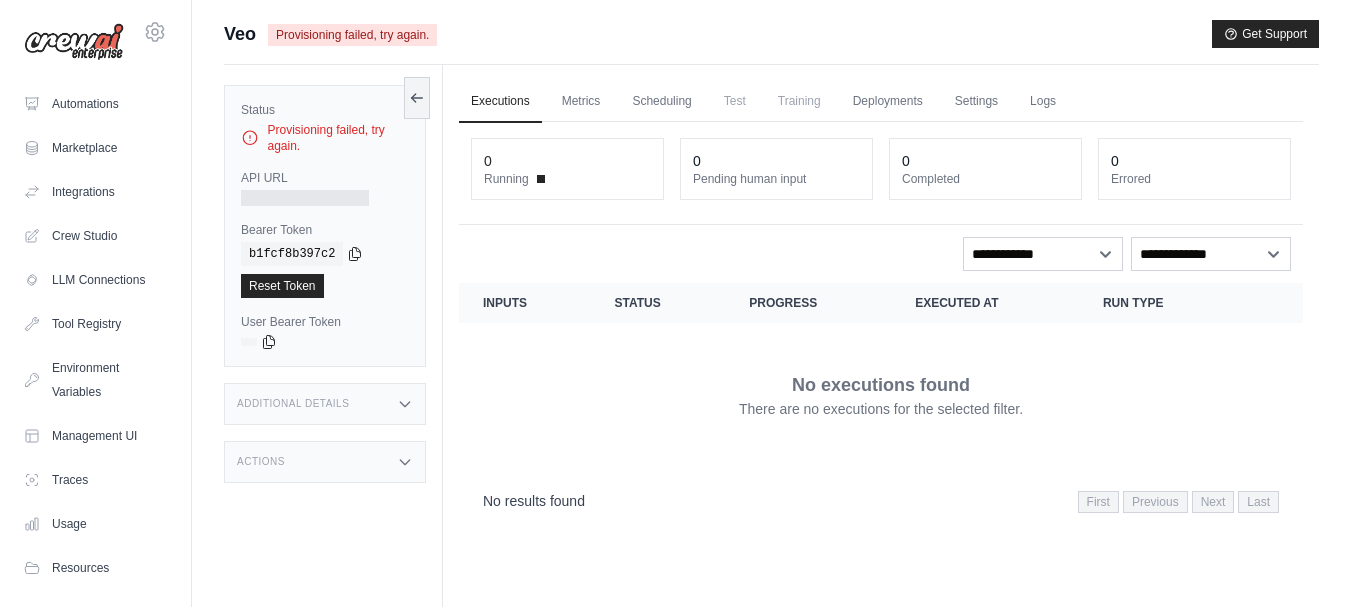 scroll, scrollTop: 85, scrollLeft: 0, axis: vertical 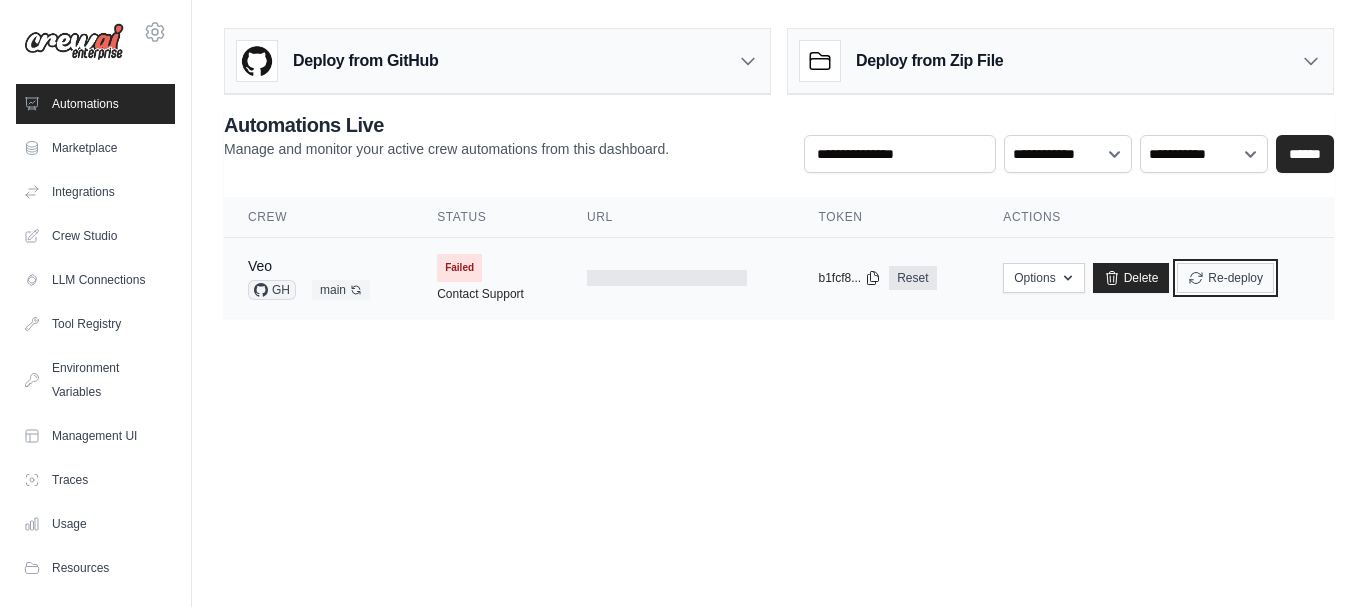 click on "Re-deploy" at bounding box center (1225, 278) 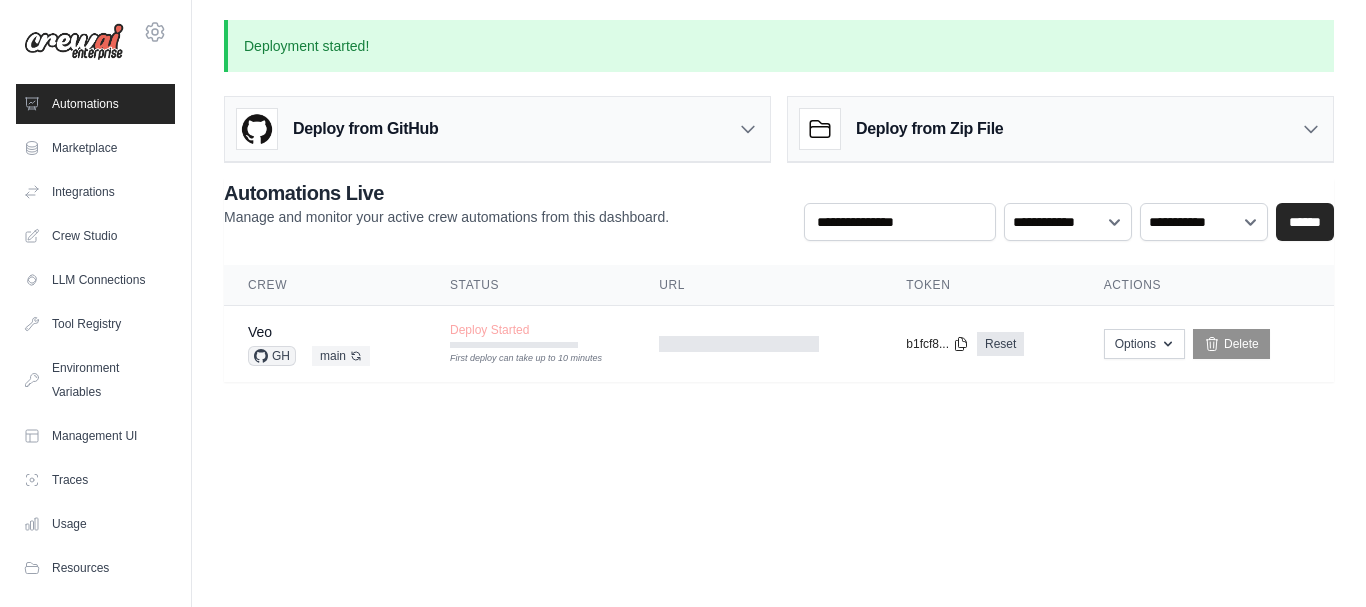 click on "Crew" at bounding box center [325, 285] 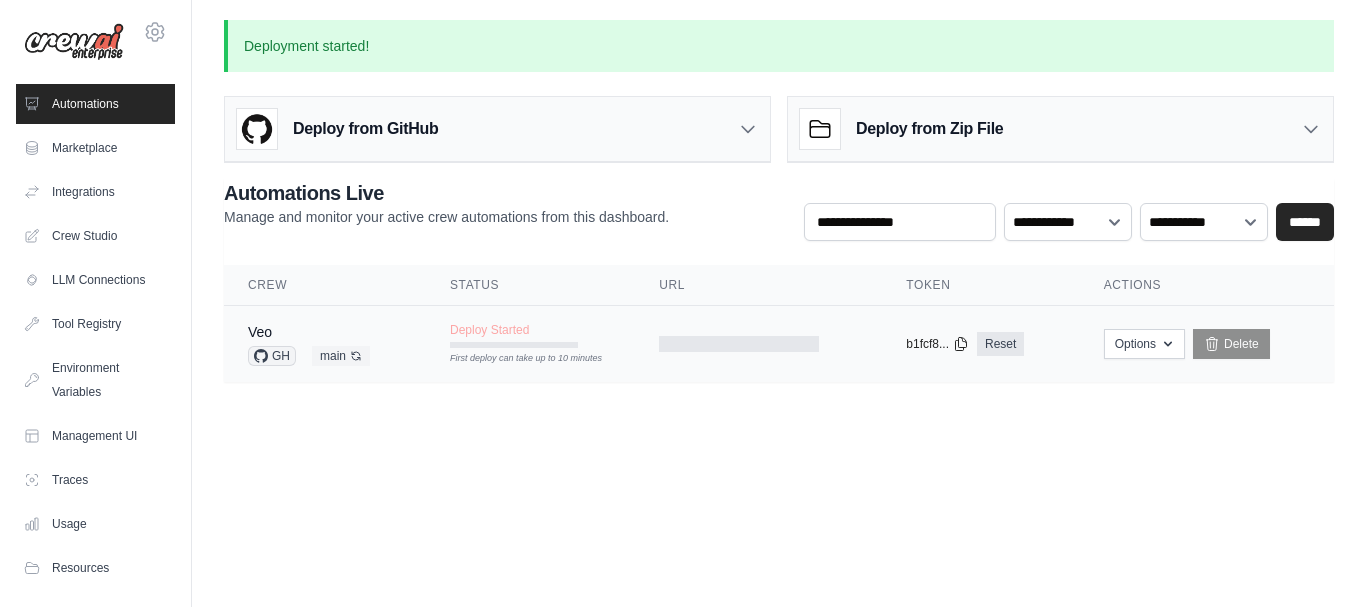 click on "Veo" at bounding box center [309, 332] 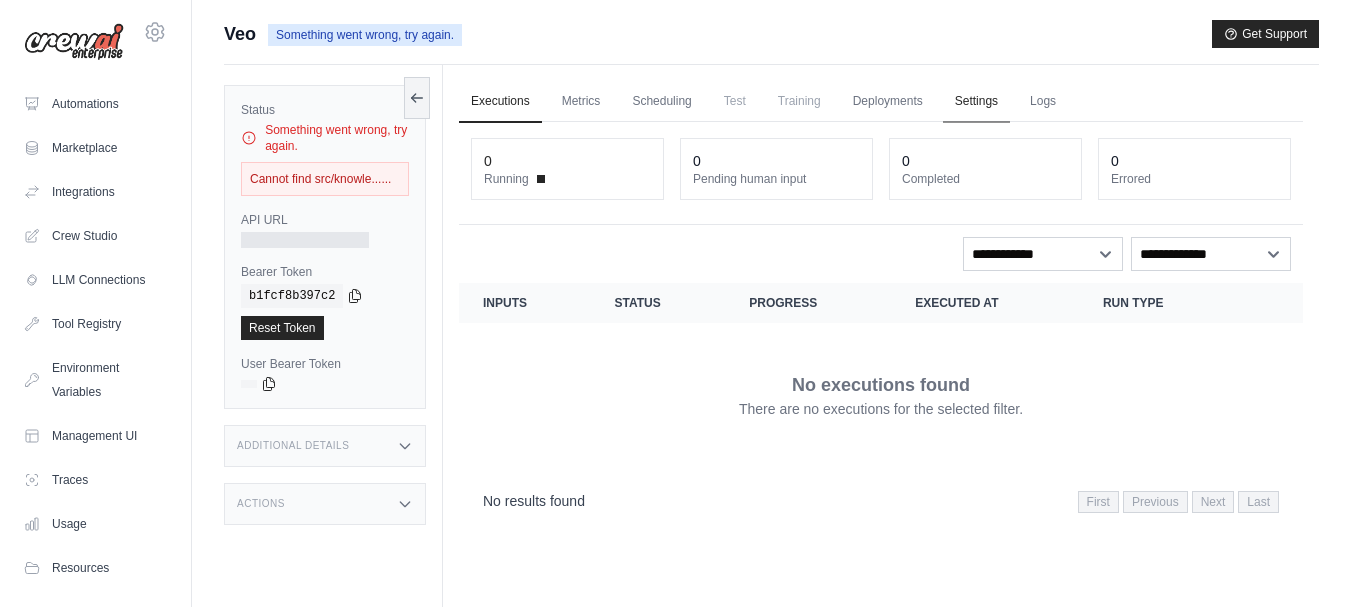 scroll, scrollTop: 0, scrollLeft: 0, axis: both 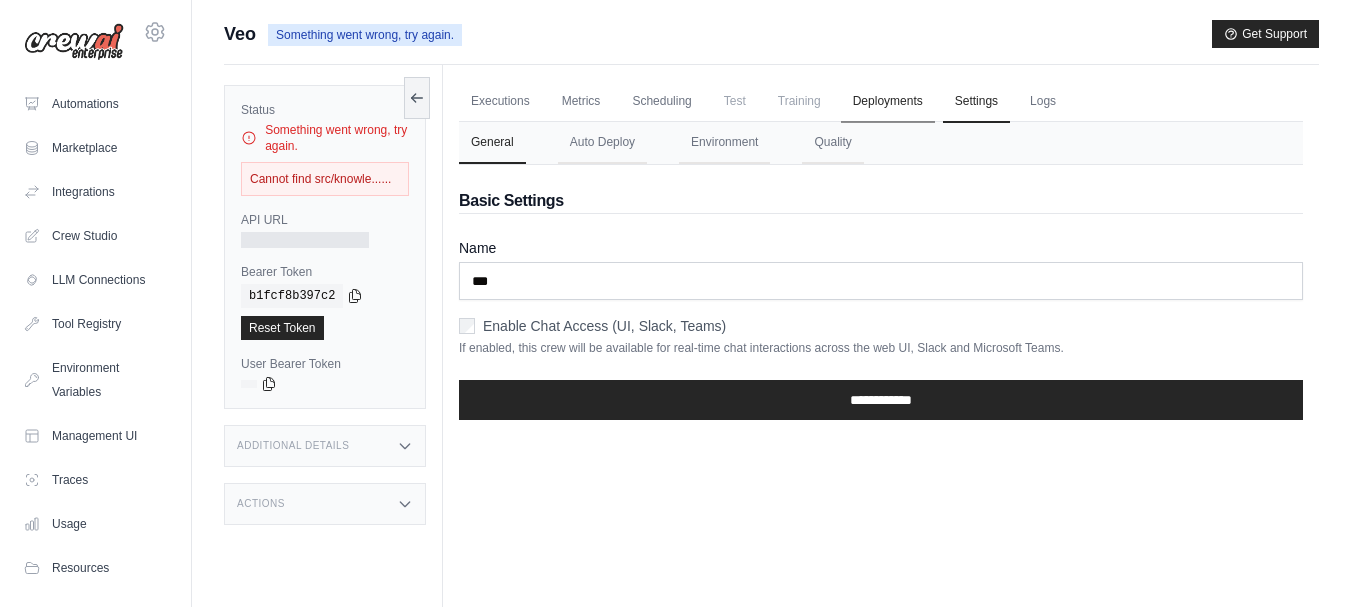 click on "Deployments" at bounding box center (888, 102) 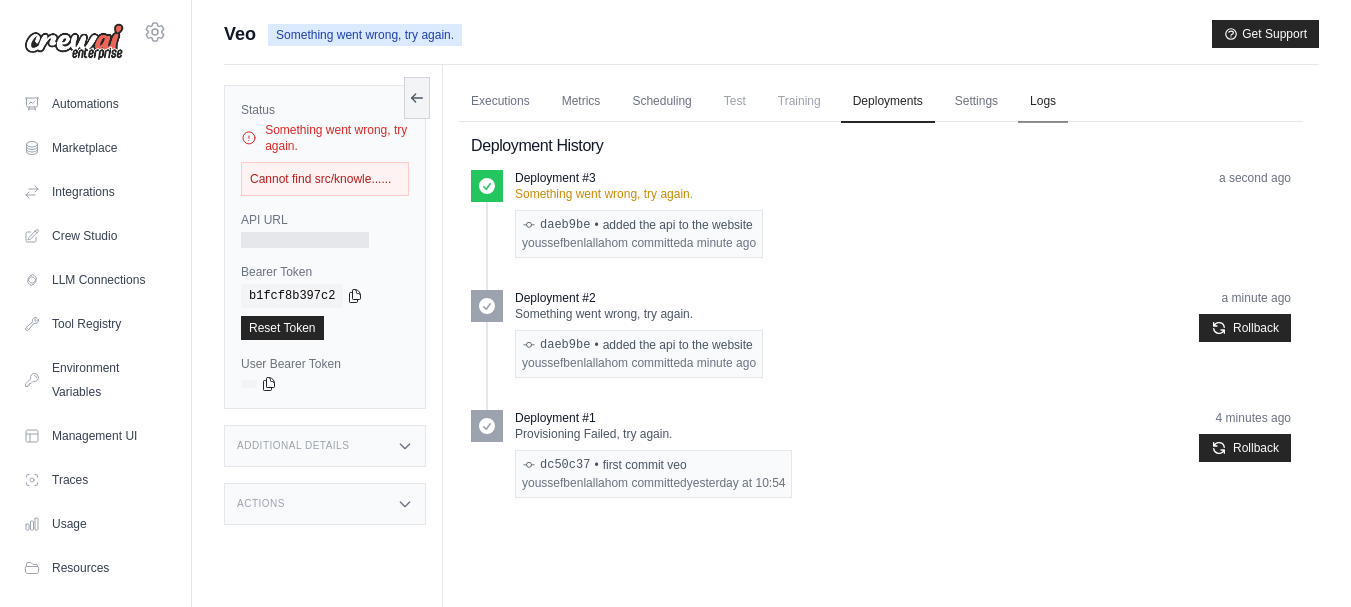 click on "Logs" at bounding box center (1043, 102) 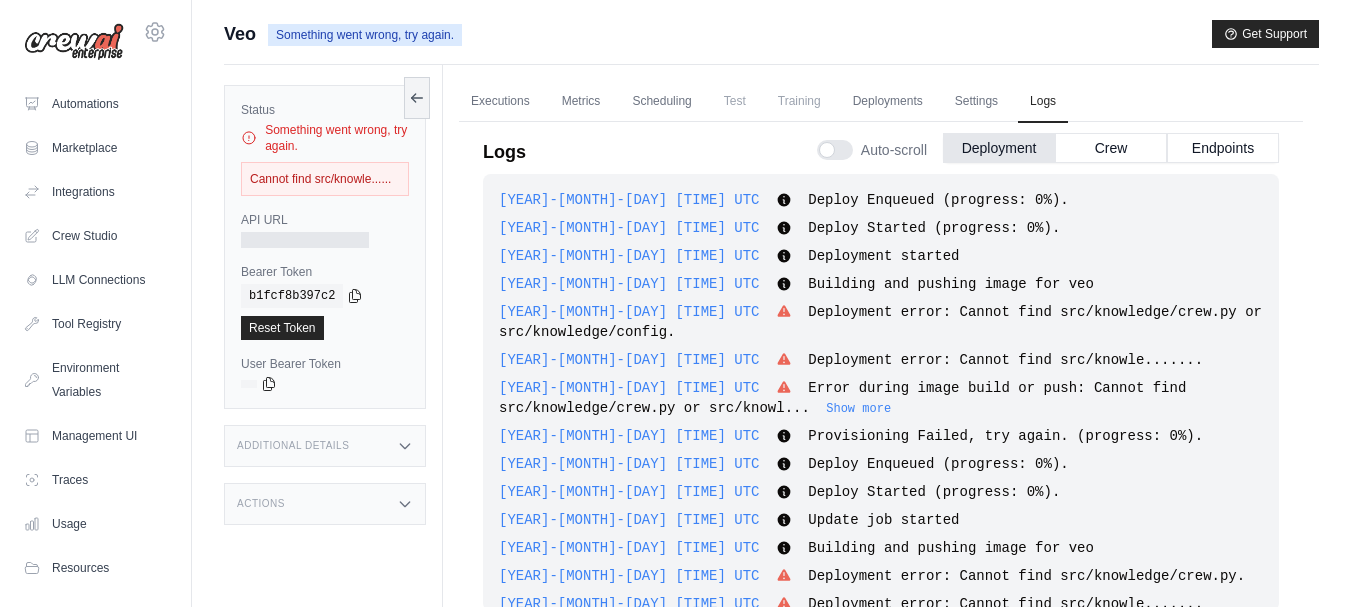 scroll, scrollTop: 251, scrollLeft: 0, axis: vertical 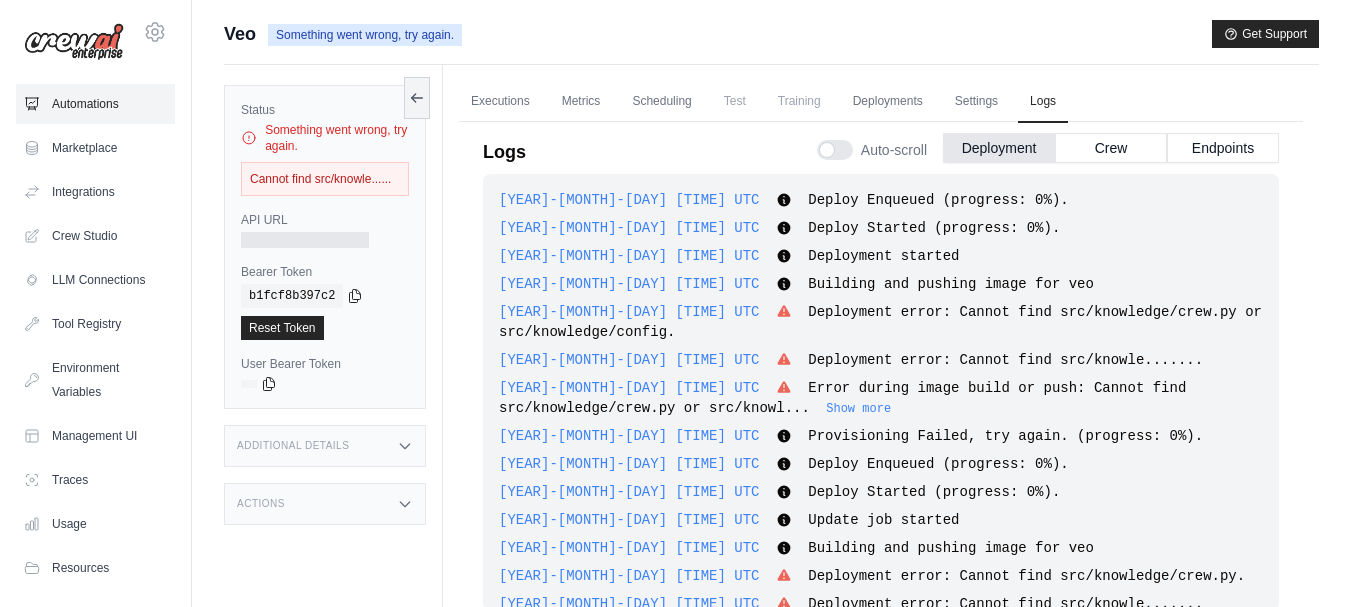click on "Automations" at bounding box center [95, 104] 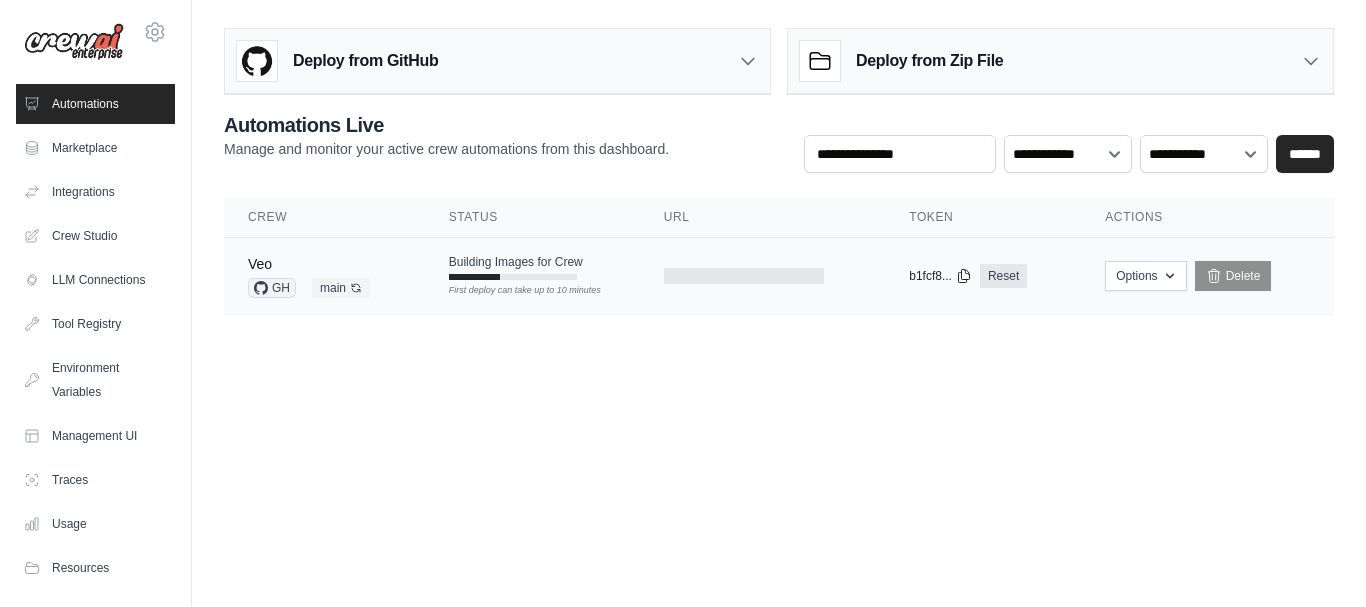 click on "Building Images for Crew
First deploy can take up to 10 minutes" at bounding box center [532, 267] 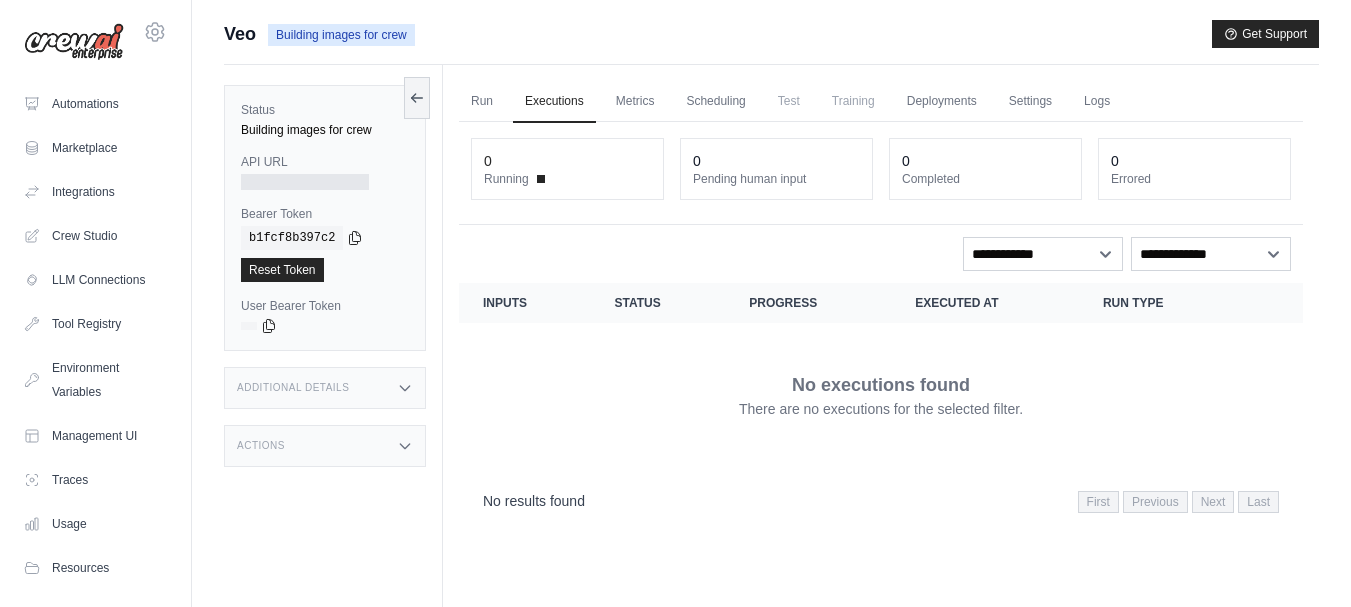 scroll, scrollTop: 0, scrollLeft: 0, axis: both 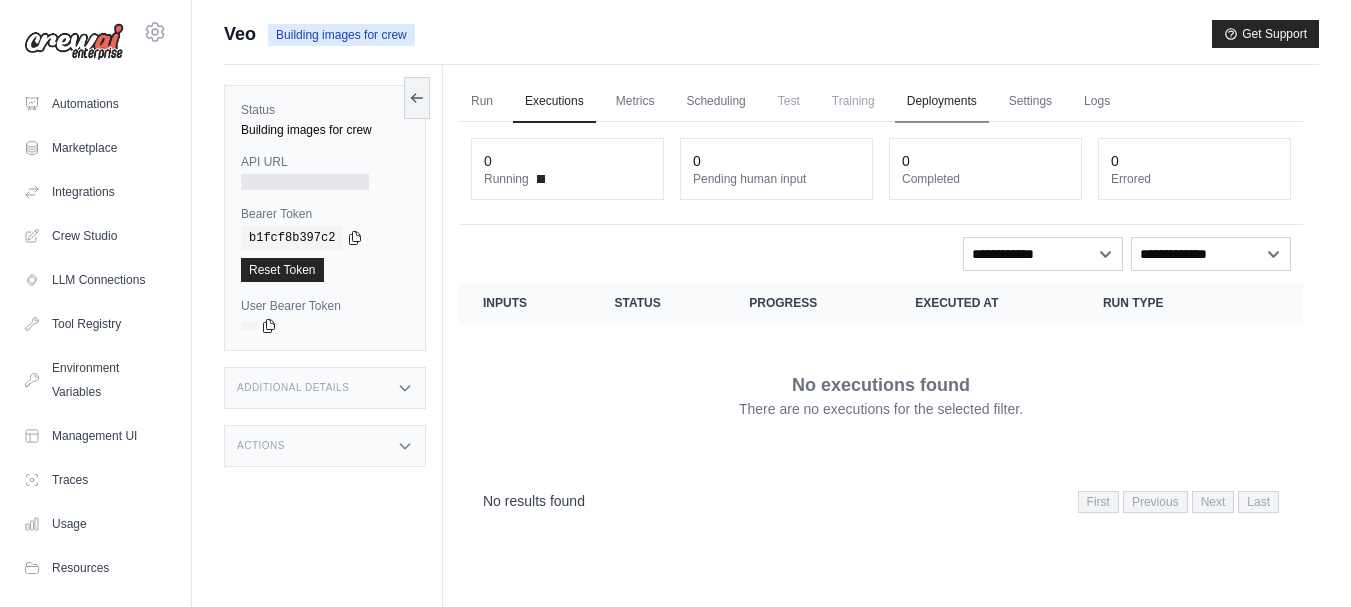 click on "Deployments" at bounding box center [942, 102] 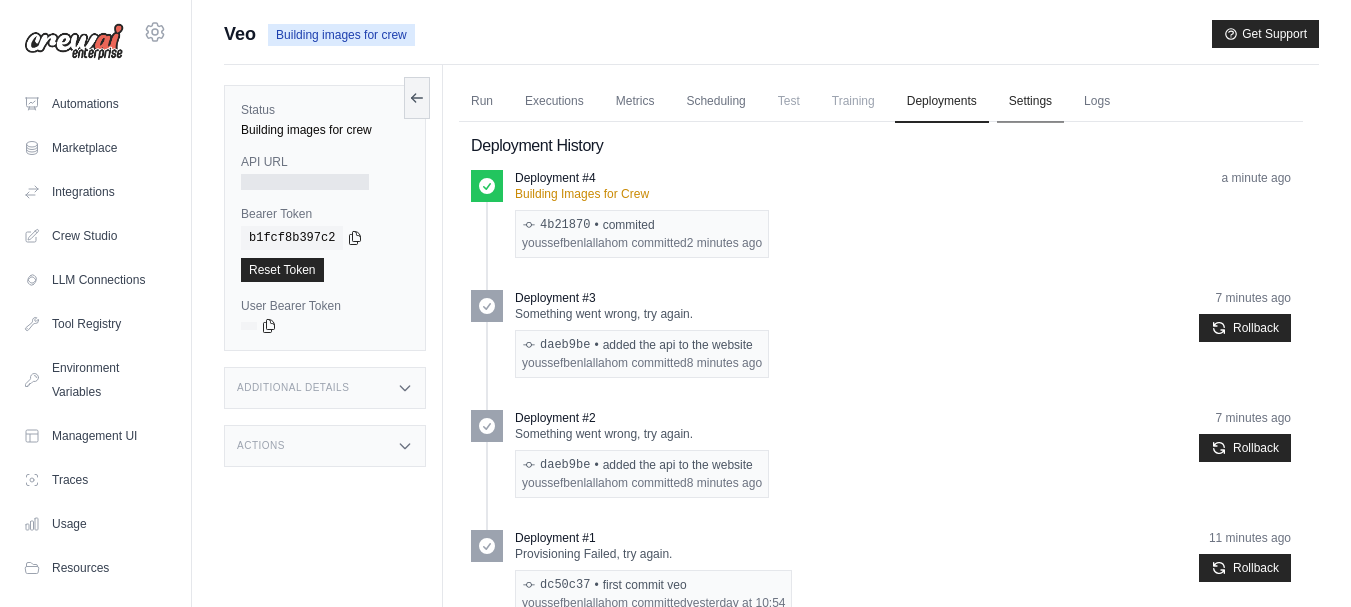 click on "Settings" at bounding box center [1030, 102] 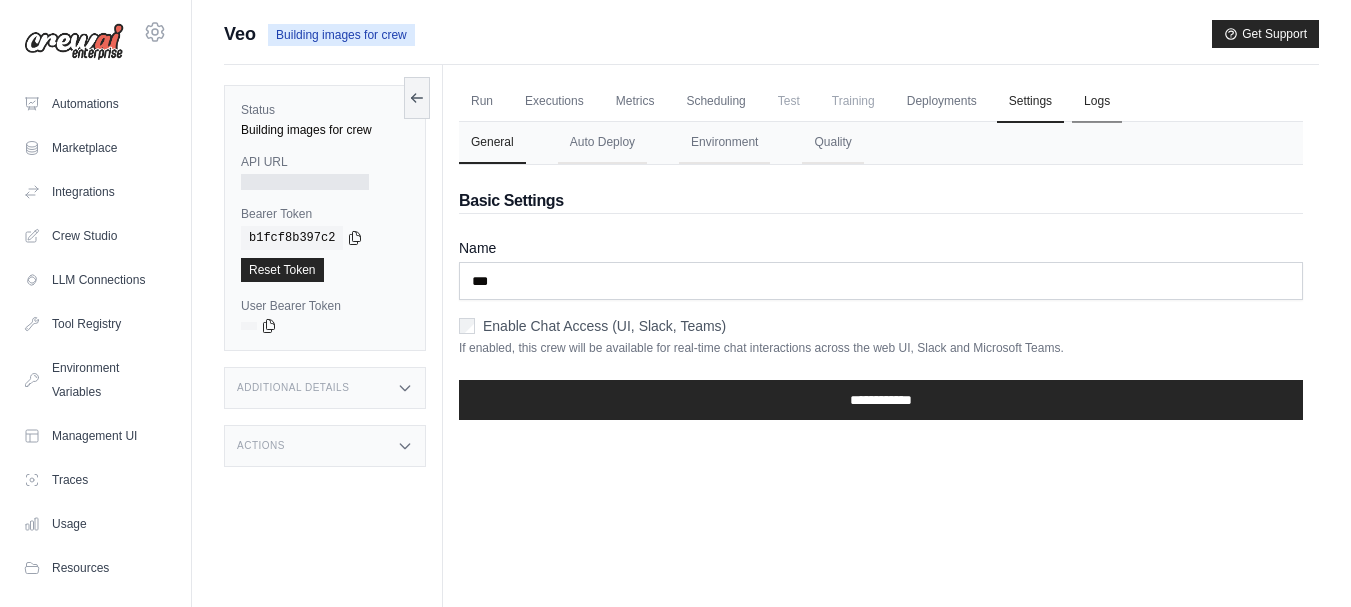 click on "Logs" at bounding box center (1097, 102) 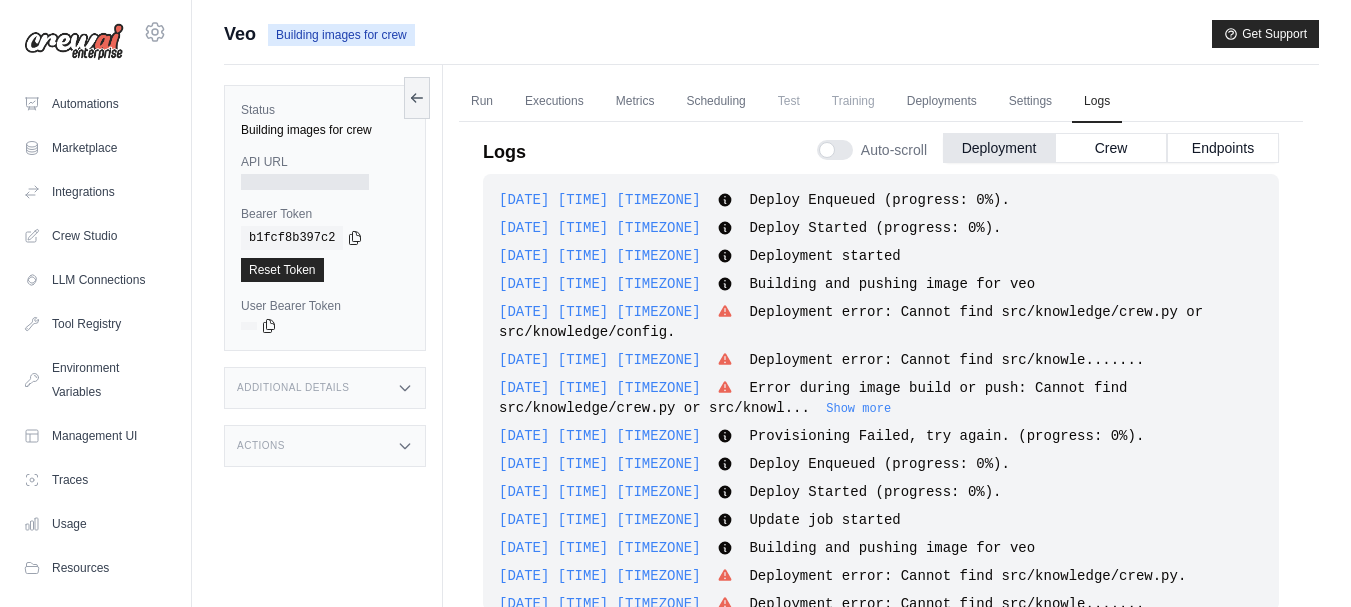 scroll, scrollTop: 495, scrollLeft: 0, axis: vertical 